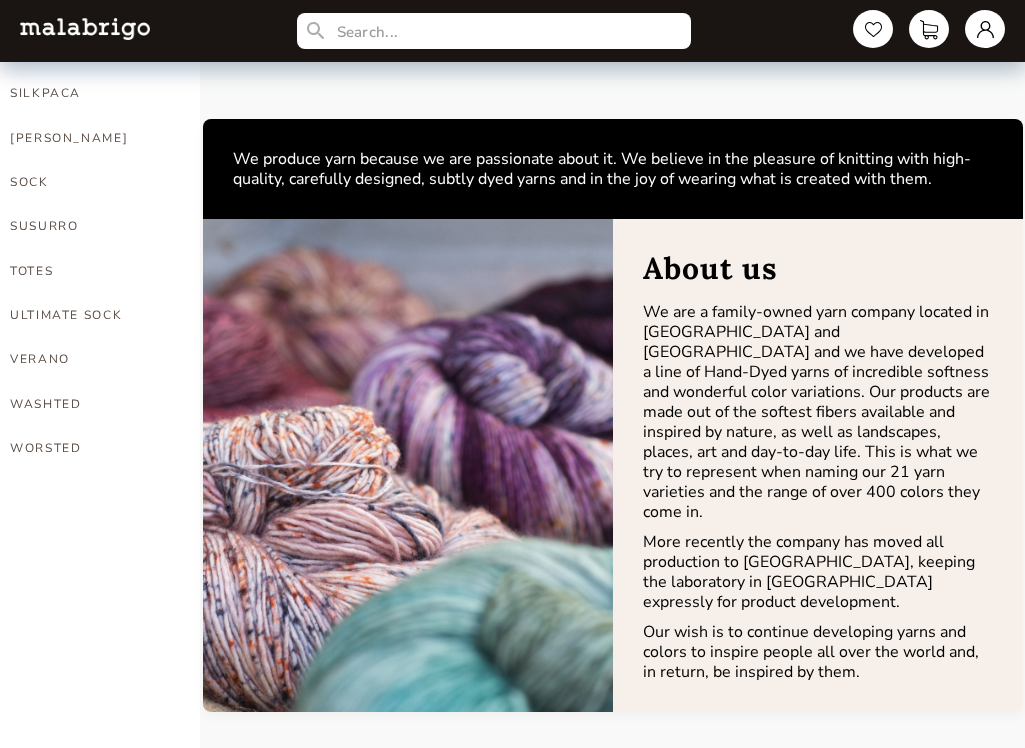 scroll, scrollTop: 1409, scrollLeft: 0, axis: vertical 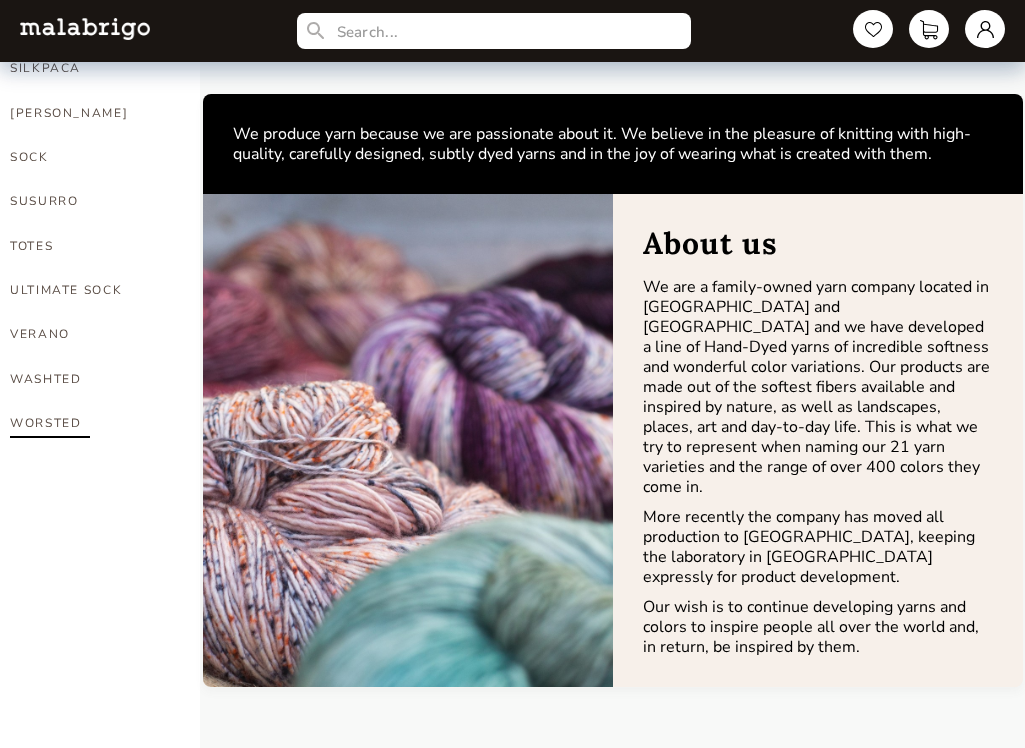 click on "WORSTED" at bounding box center (90, 423) 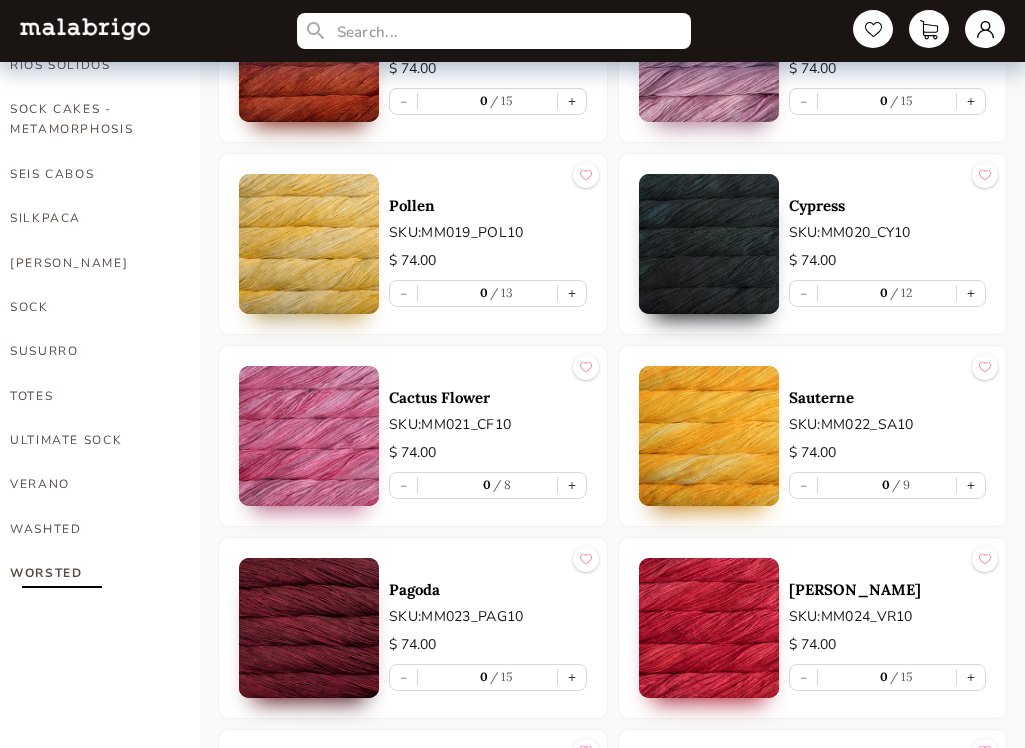 scroll, scrollTop: 1265, scrollLeft: 0, axis: vertical 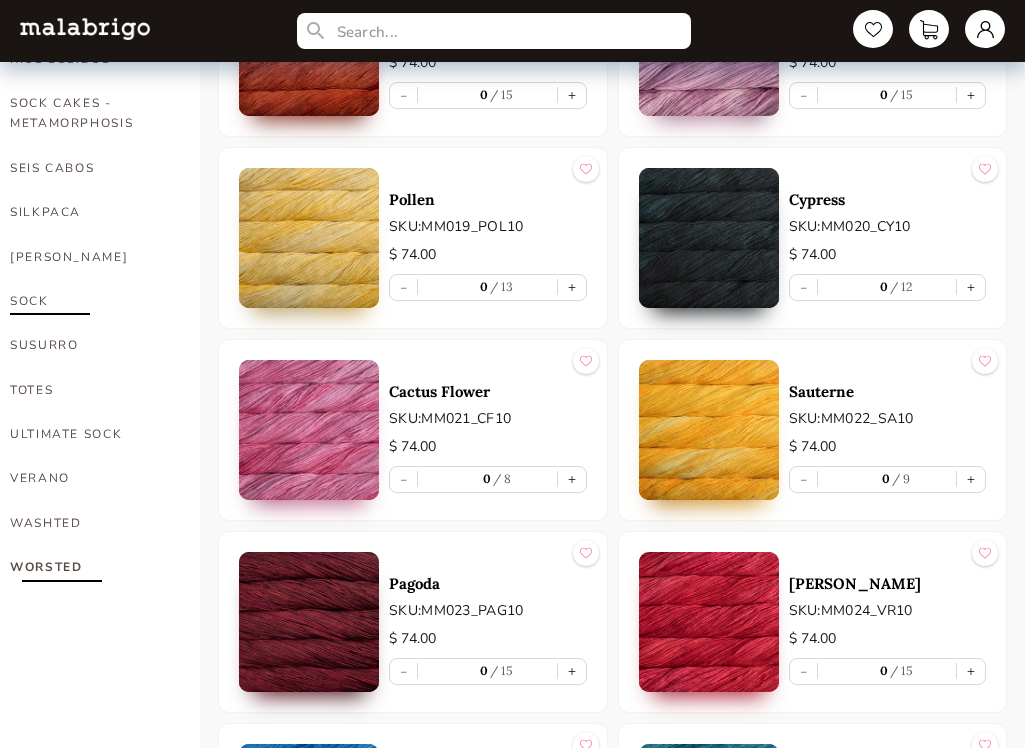 click on "SOCK" at bounding box center (90, 301) 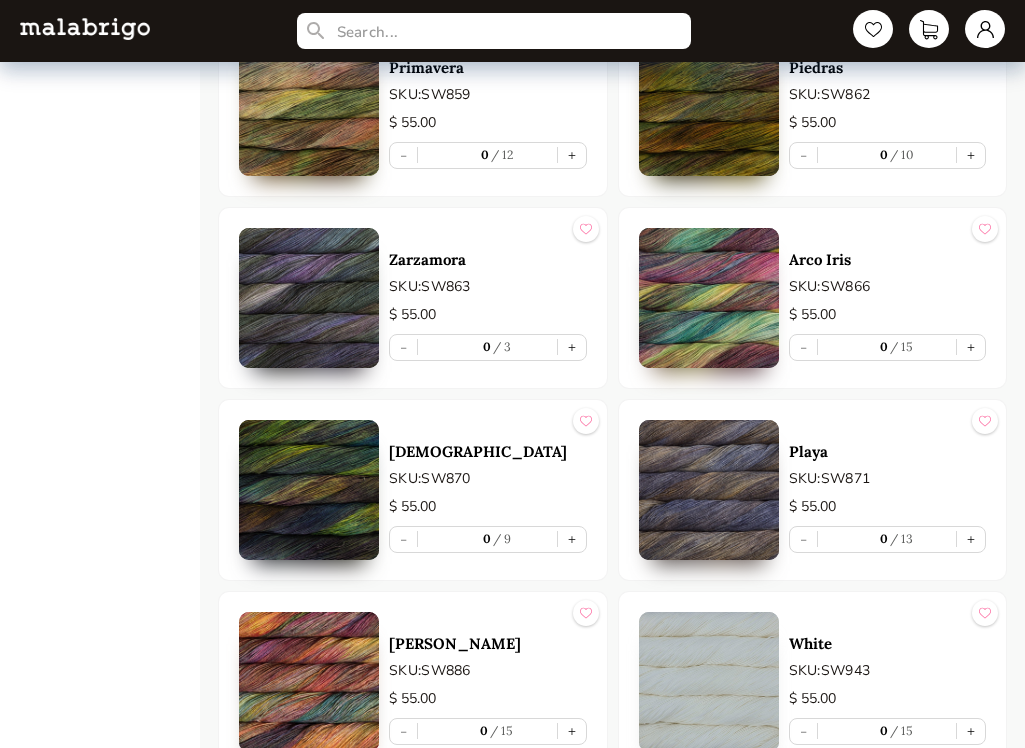 scroll, scrollTop: 7788, scrollLeft: 0, axis: vertical 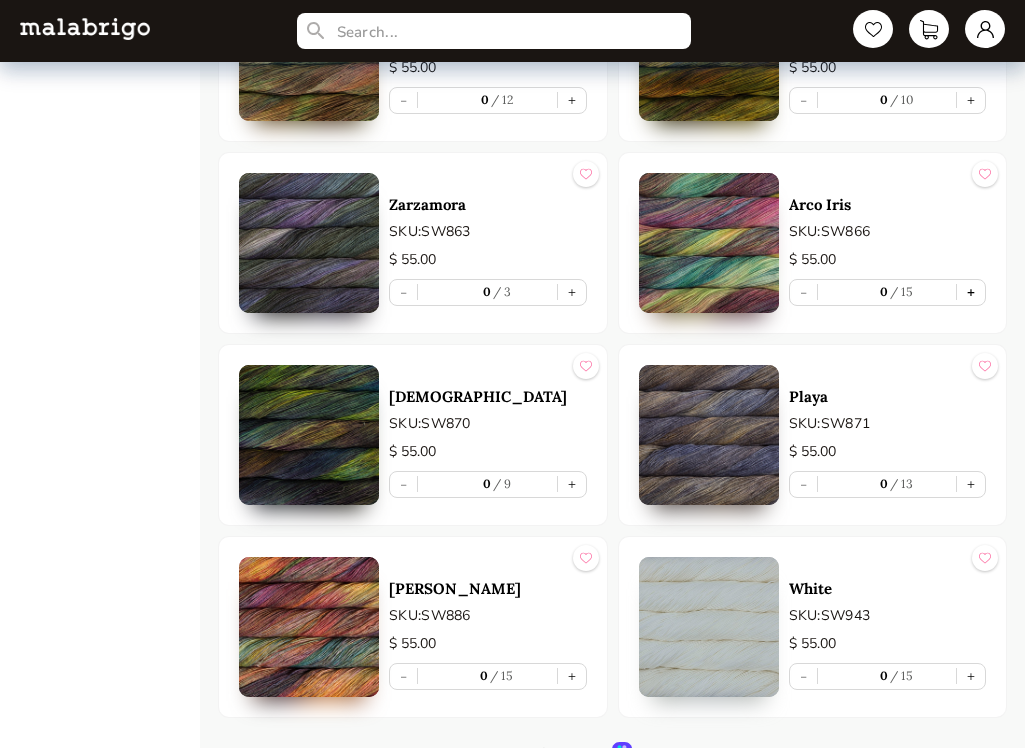 click on "+" at bounding box center [971, 292] 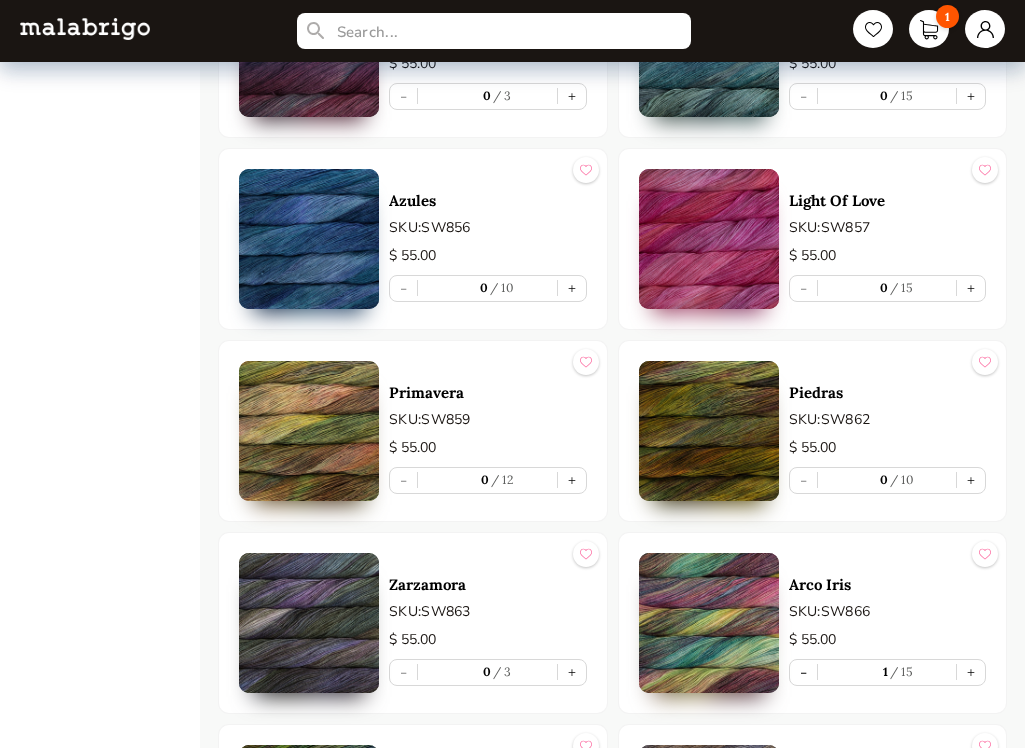 scroll, scrollTop: 7405, scrollLeft: 0, axis: vertical 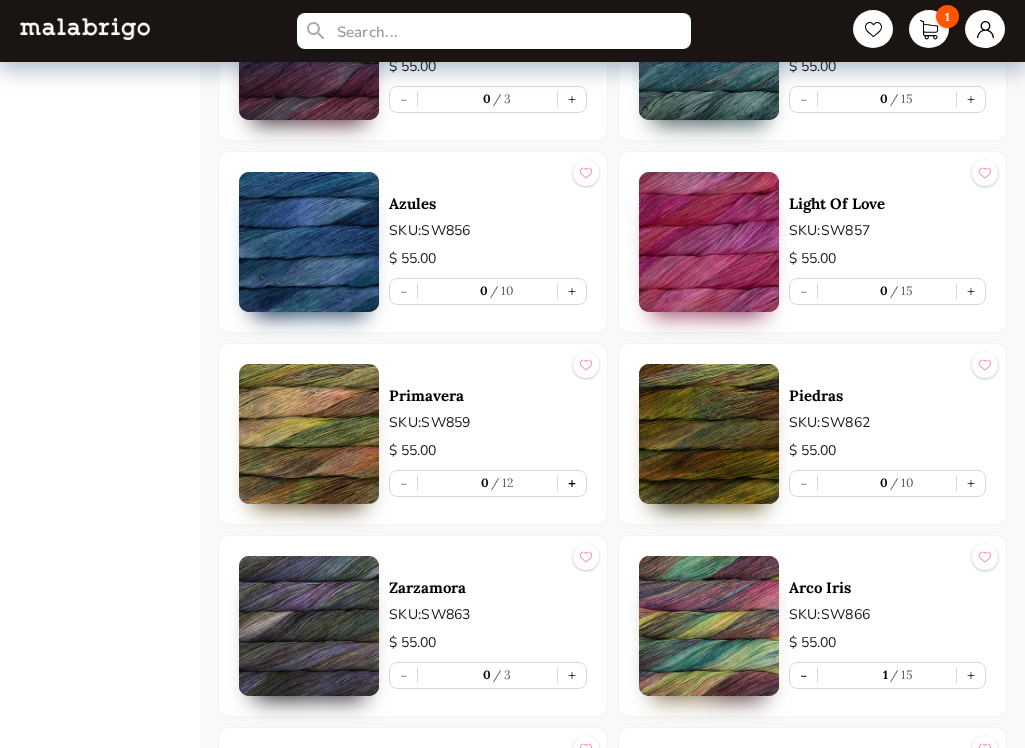 click on "+" at bounding box center [572, 483] 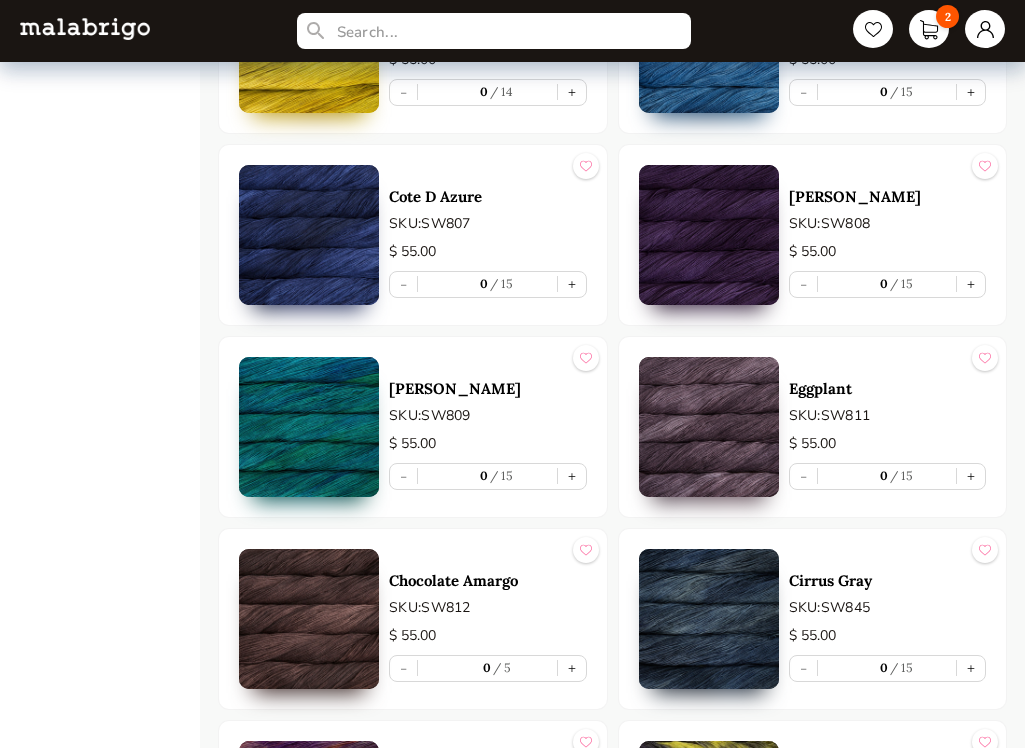 scroll, scrollTop: 6263, scrollLeft: 0, axis: vertical 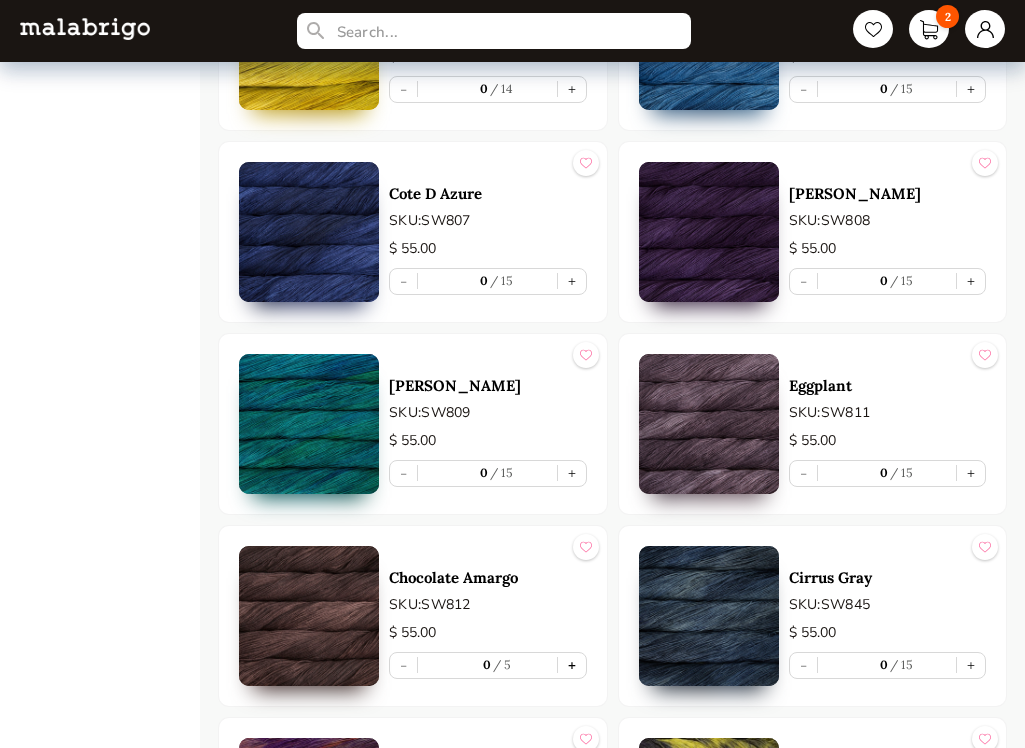click on "+" at bounding box center [572, 665] 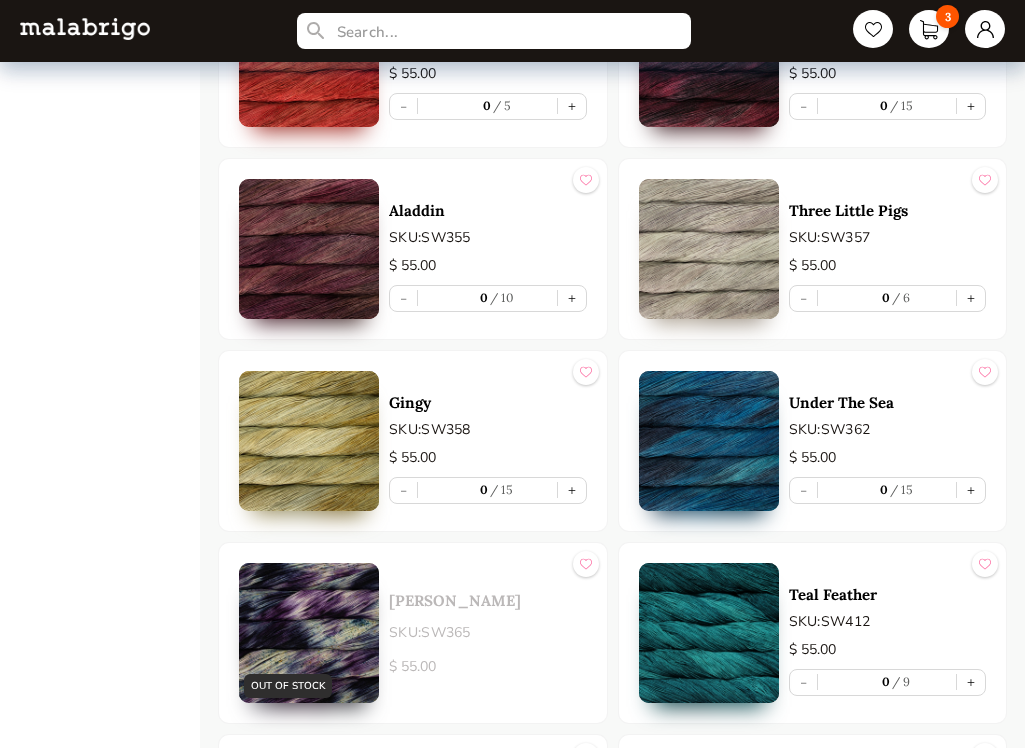 scroll, scrollTop: 3831, scrollLeft: 0, axis: vertical 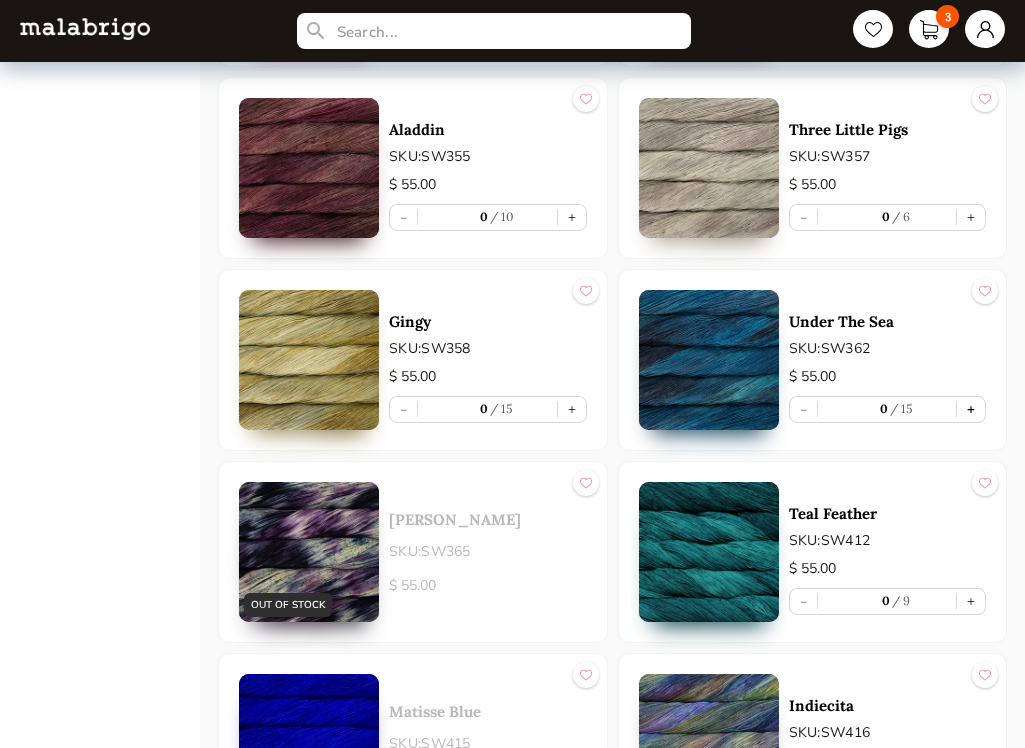click on "+" at bounding box center (971, 409) 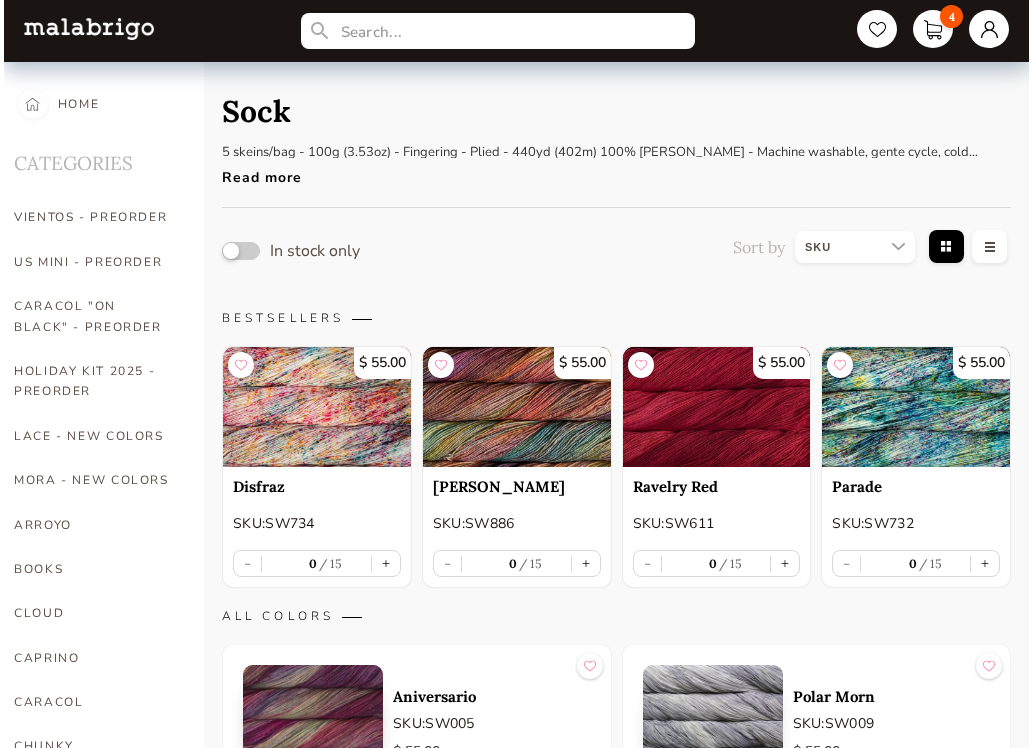 scroll, scrollTop: 0, scrollLeft: 0, axis: both 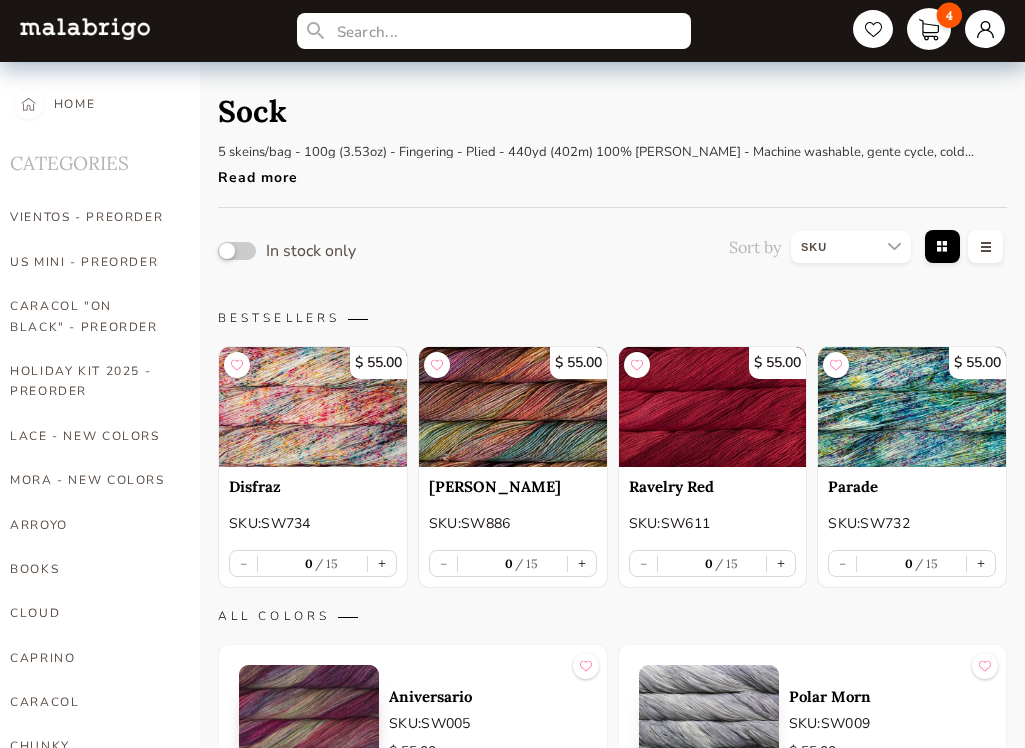 click on "4" at bounding box center (929, 29) 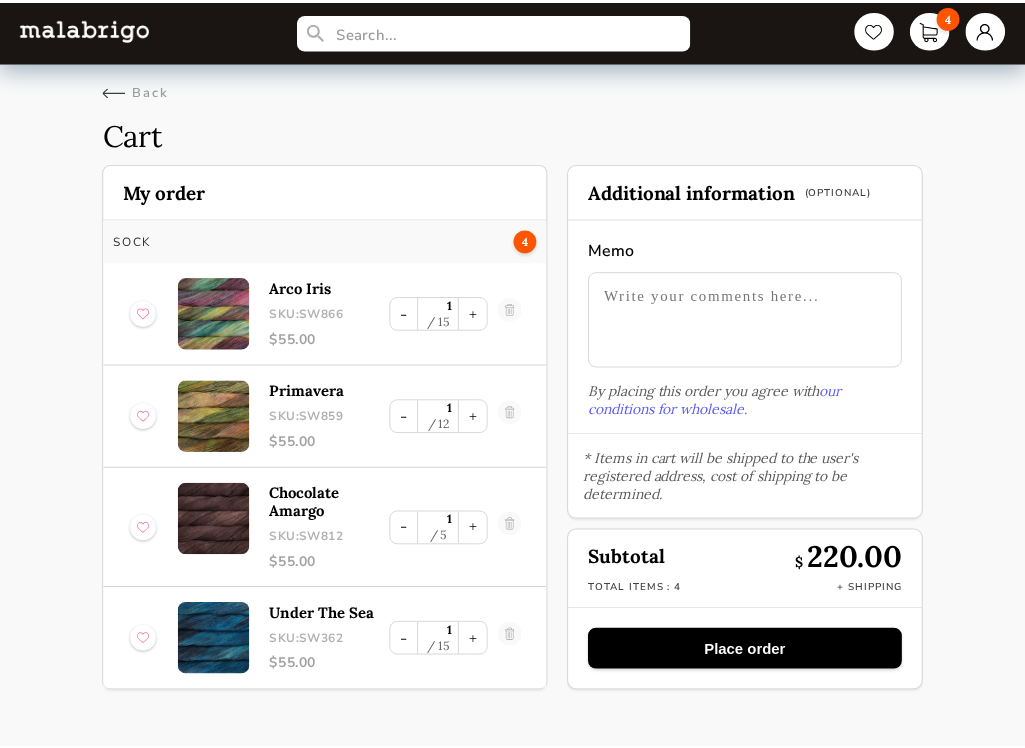 scroll, scrollTop: 0, scrollLeft: 0, axis: both 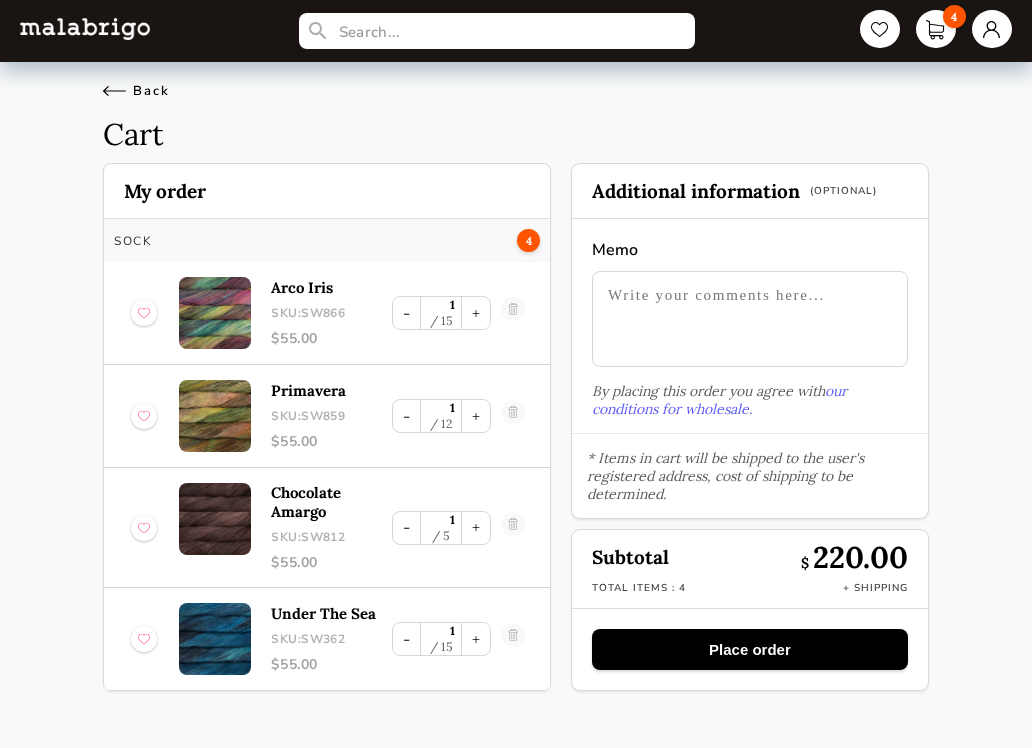 click on "Back" at bounding box center (136, 91) 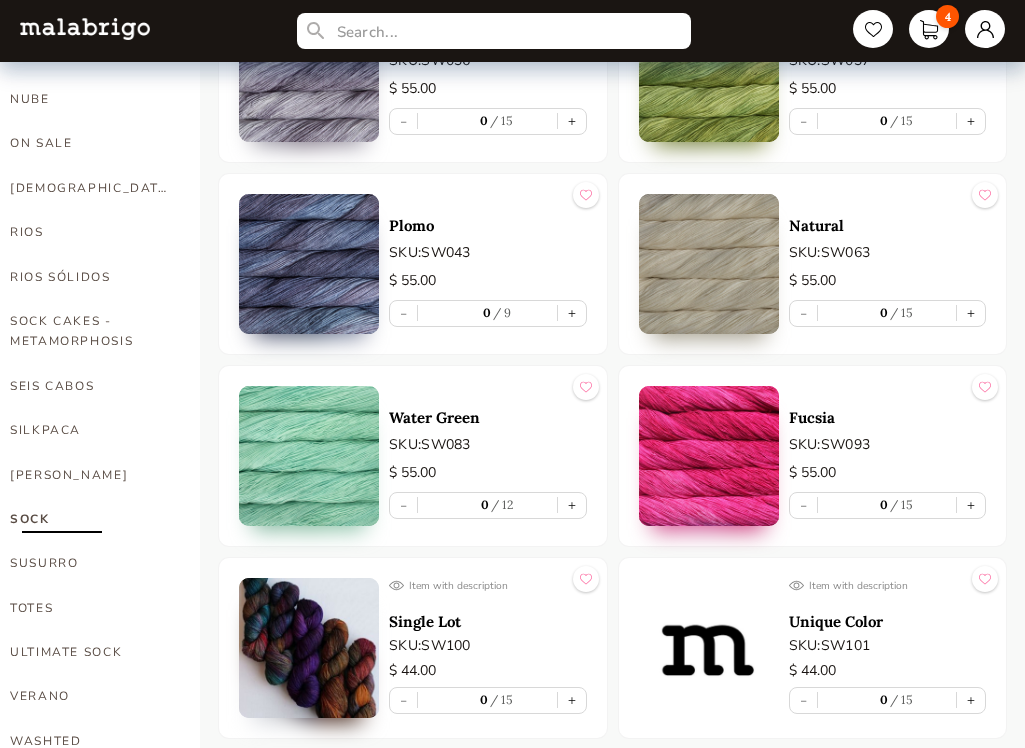 scroll, scrollTop: 1054, scrollLeft: 0, axis: vertical 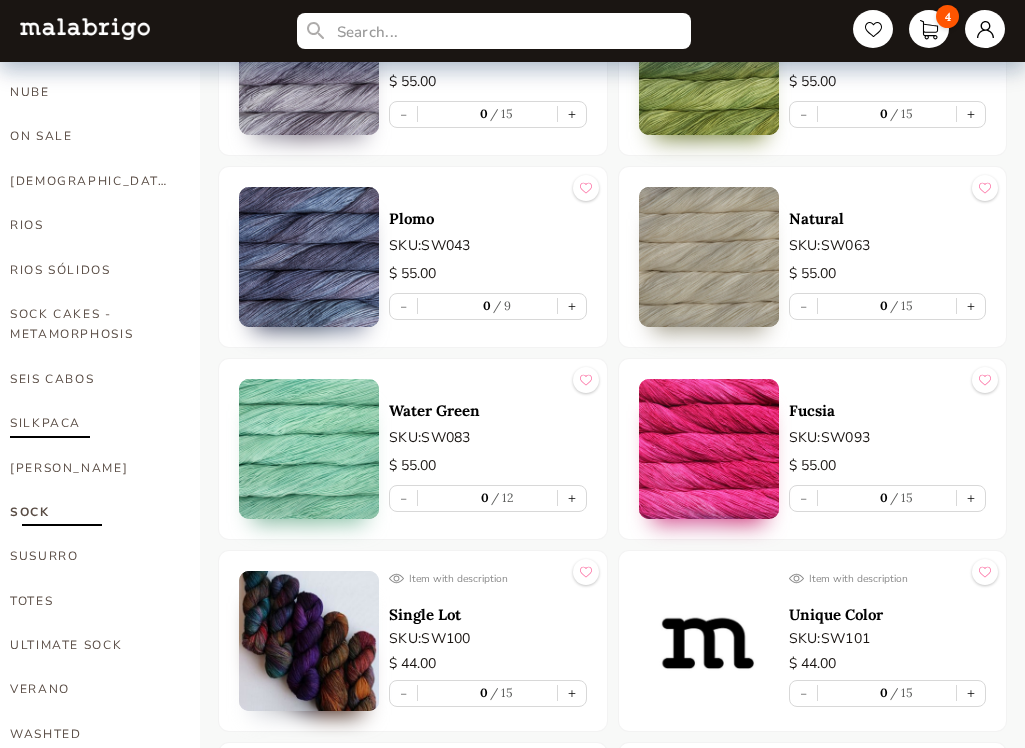 click on "SILKPACA" at bounding box center (90, 423) 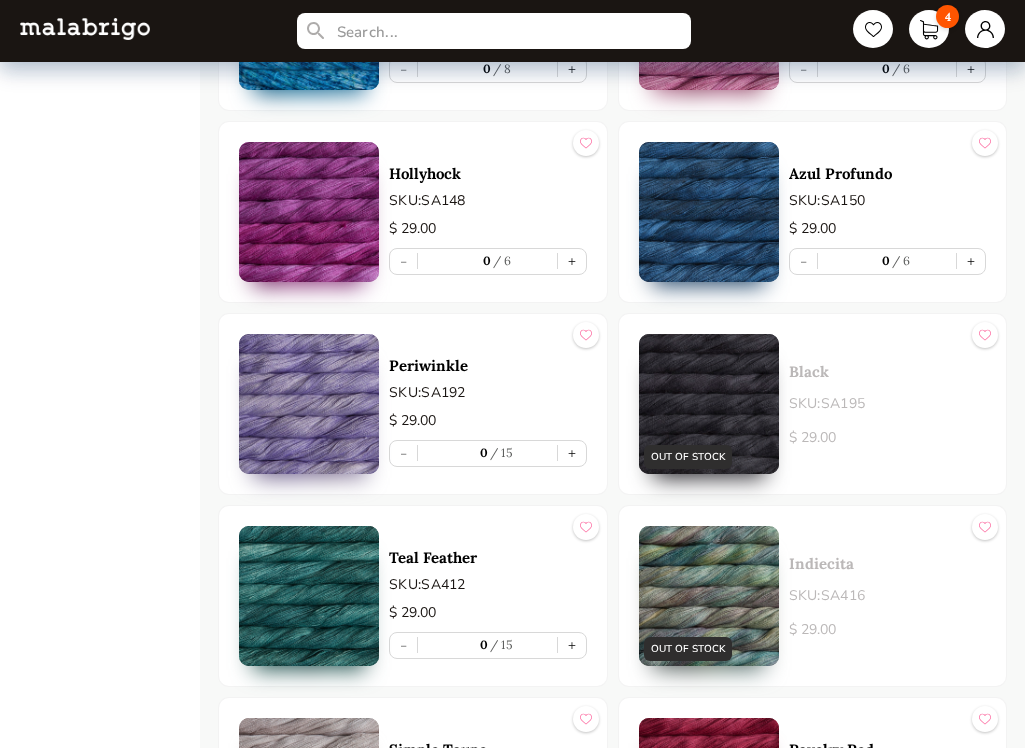 scroll, scrollTop: 3038, scrollLeft: 0, axis: vertical 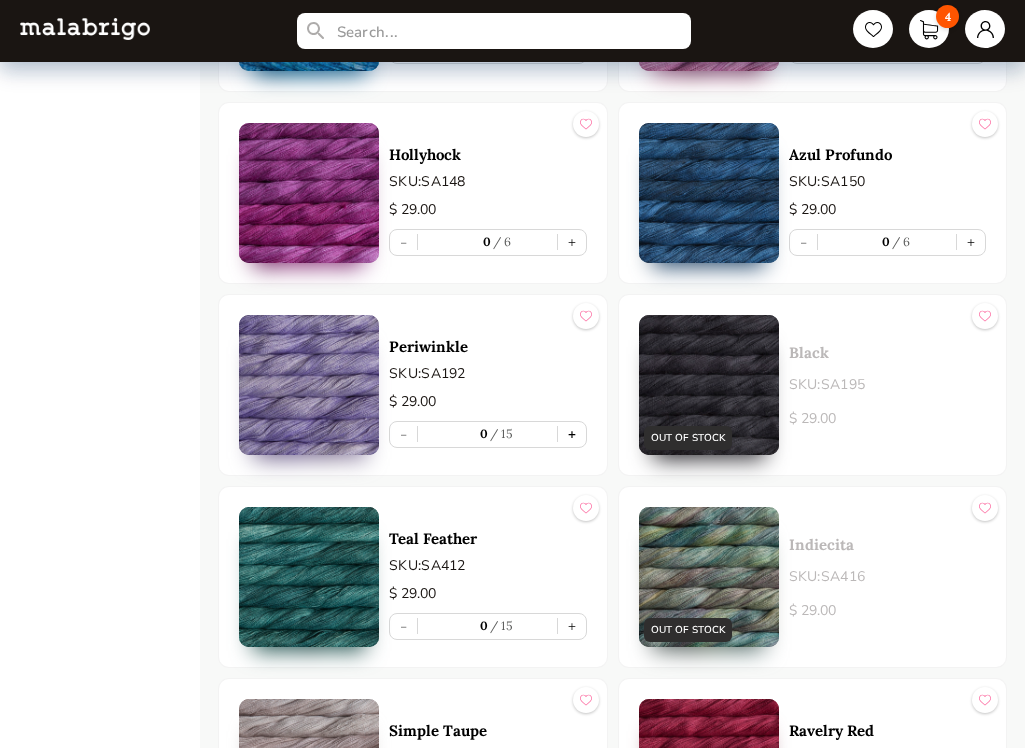 click on "+" at bounding box center [572, 434] 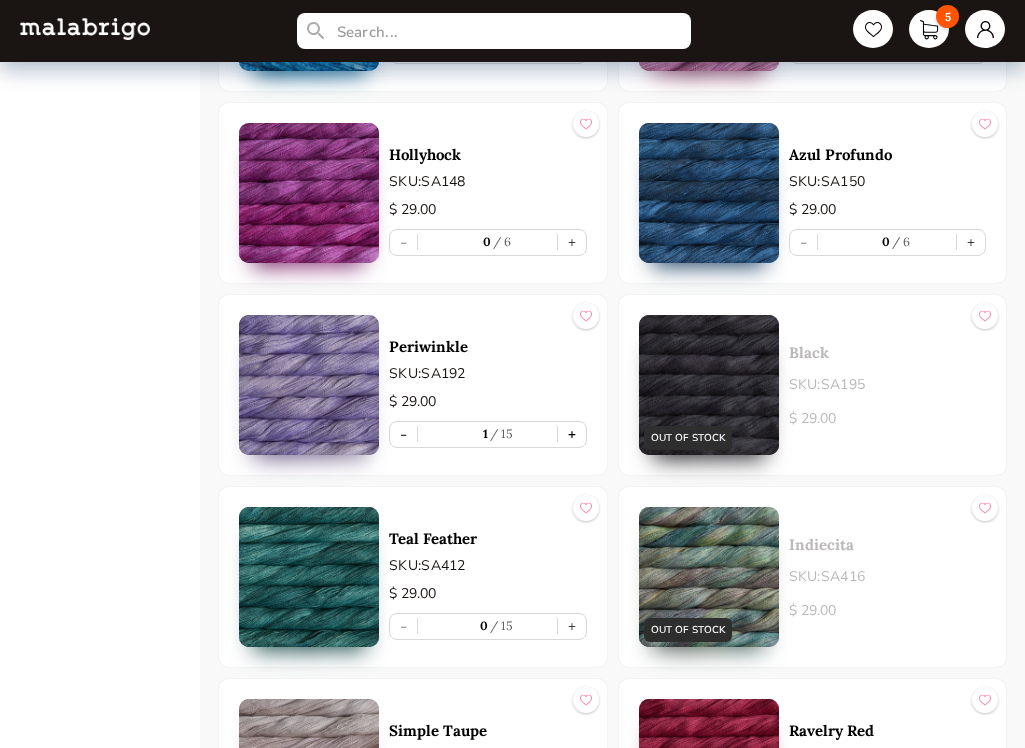 click on "+" at bounding box center [572, 434] 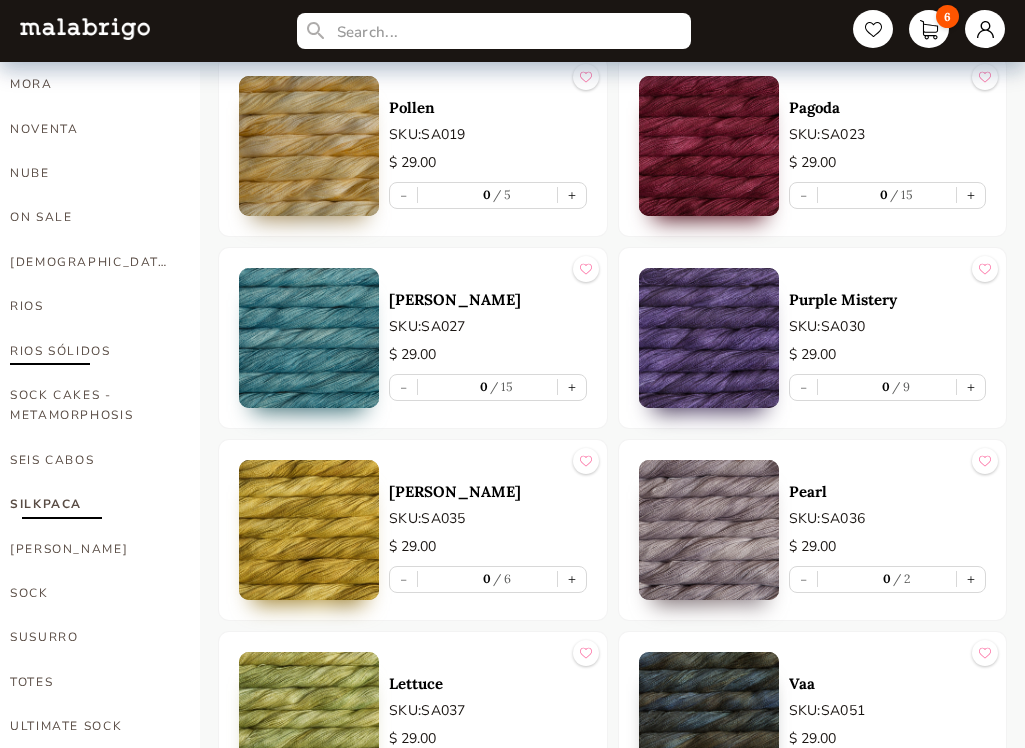 scroll, scrollTop: 970, scrollLeft: 0, axis: vertical 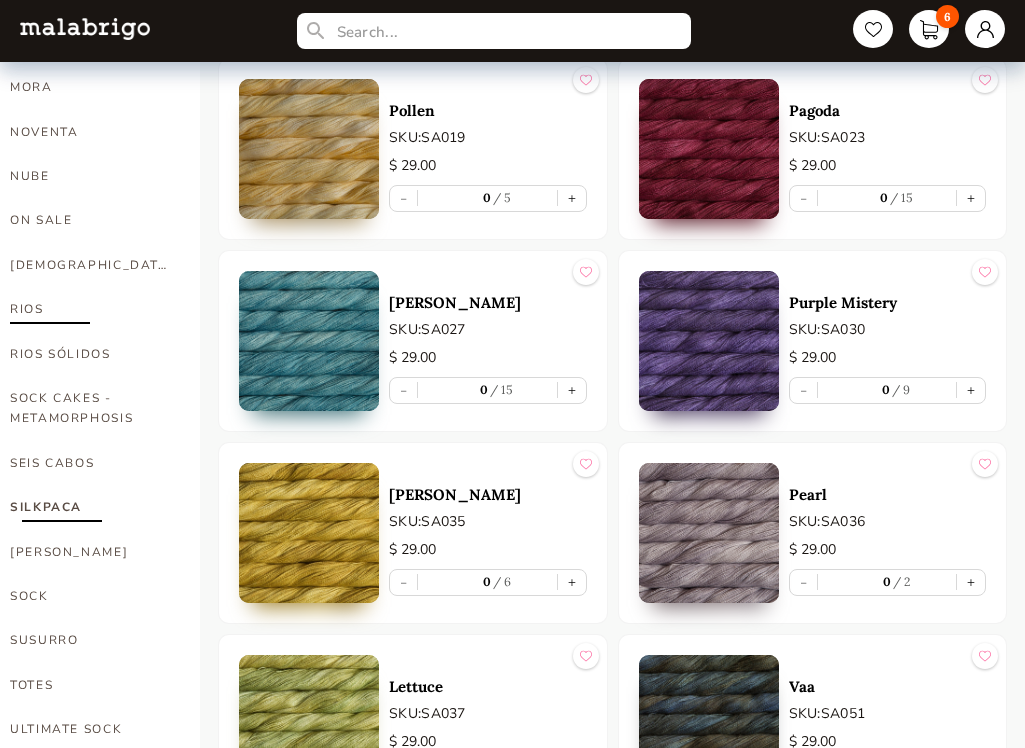 click on "RIOS" at bounding box center [90, 309] 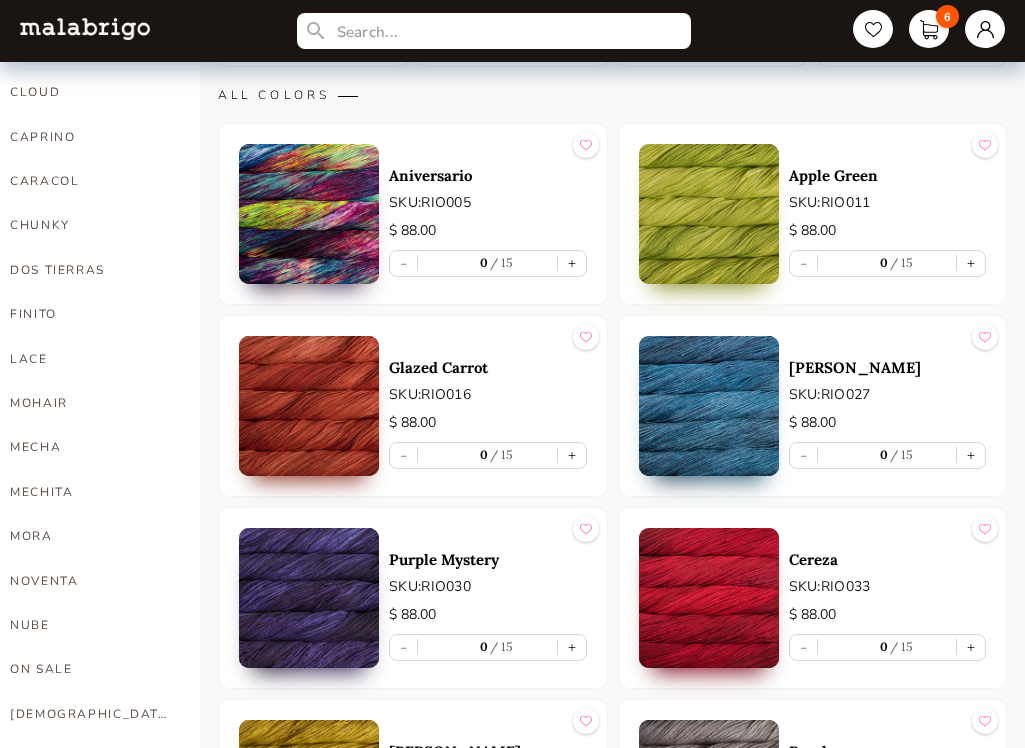 scroll, scrollTop: 571, scrollLeft: 0, axis: vertical 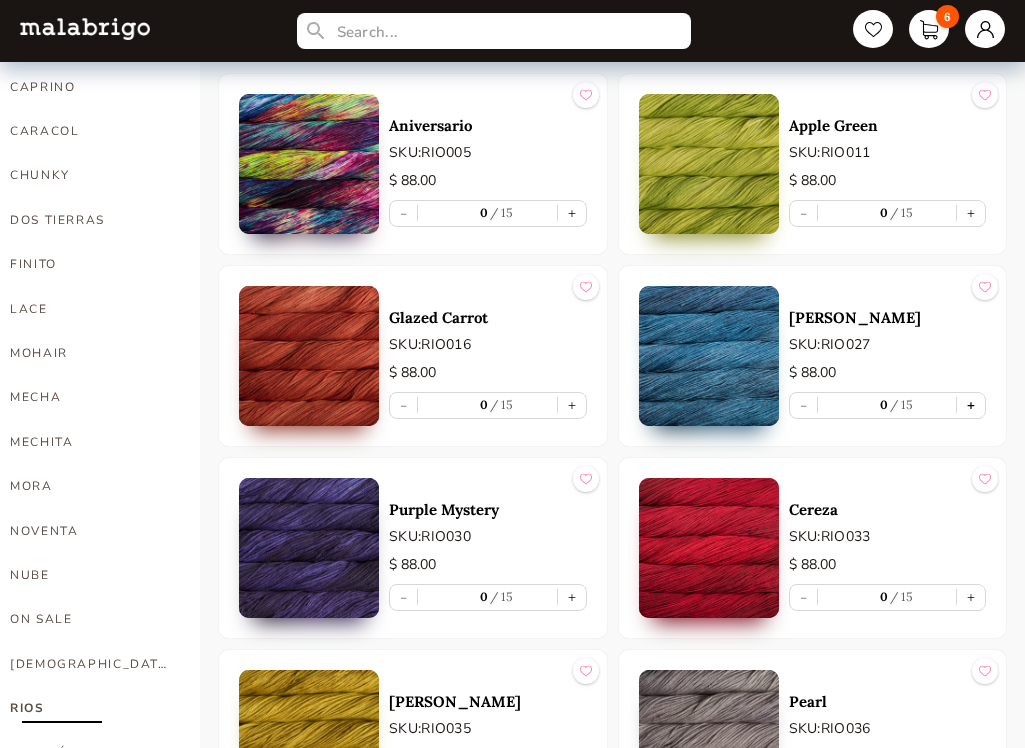 click on "+" at bounding box center [971, 405] 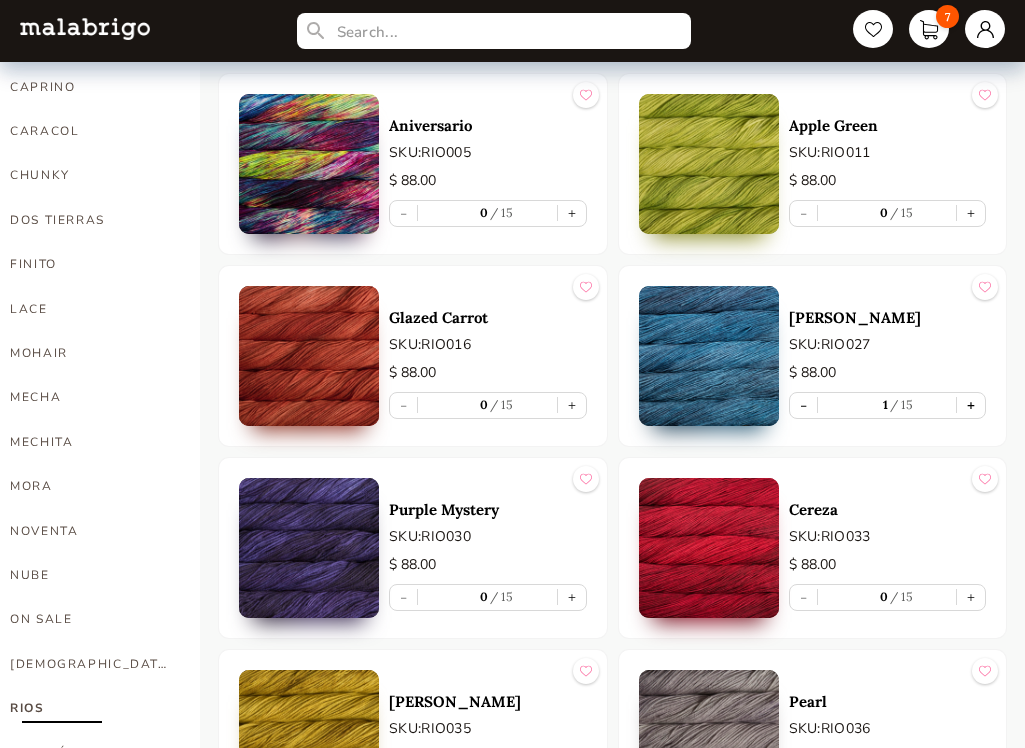 type on "1" 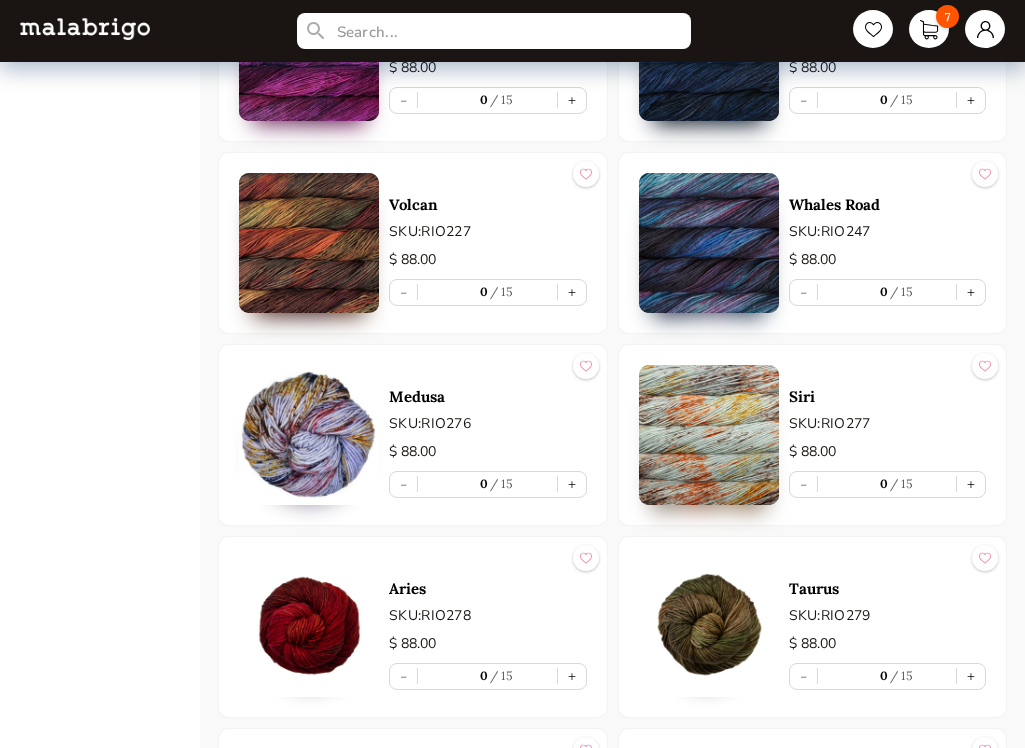 scroll, scrollTop: 4809, scrollLeft: 0, axis: vertical 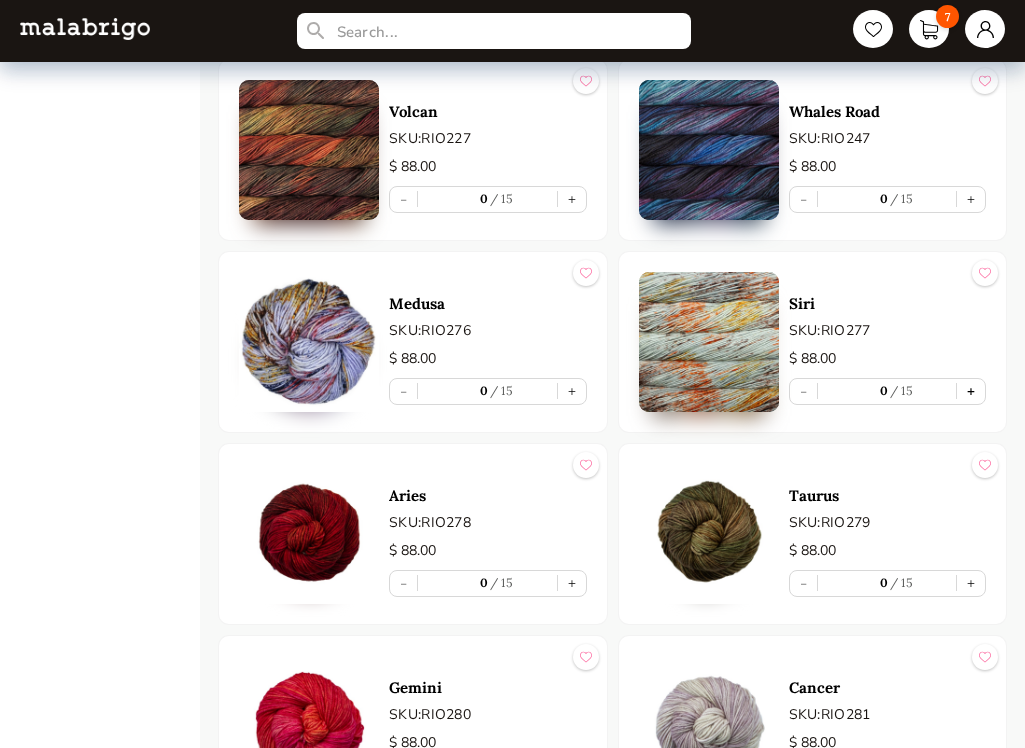 click on "+" at bounding box center [971, 391] 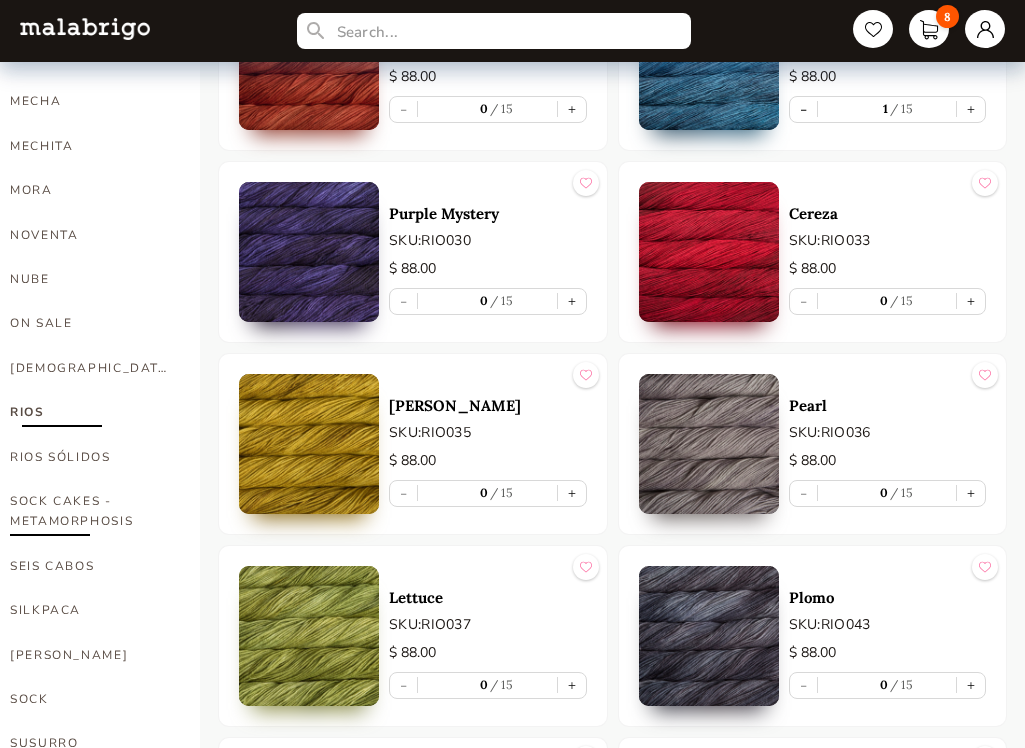 scroll, scrollTop: 859, scrollLeft: 0, axis: vertical 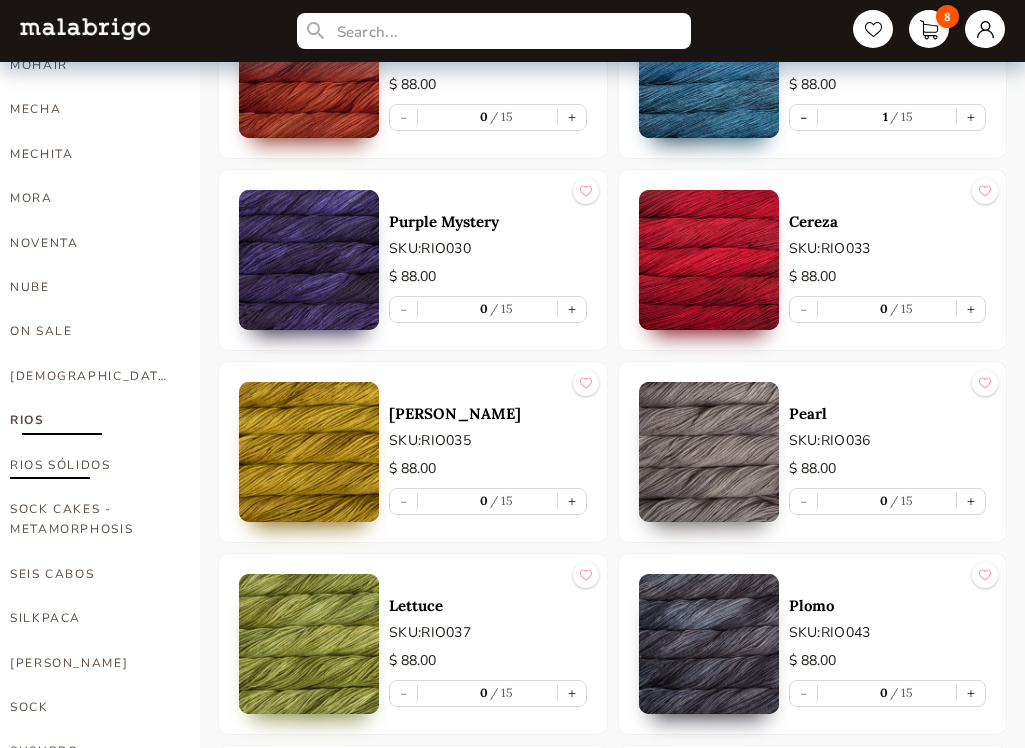 click on "RIOS SÓLIDOS" at bounding box center (90, 465) 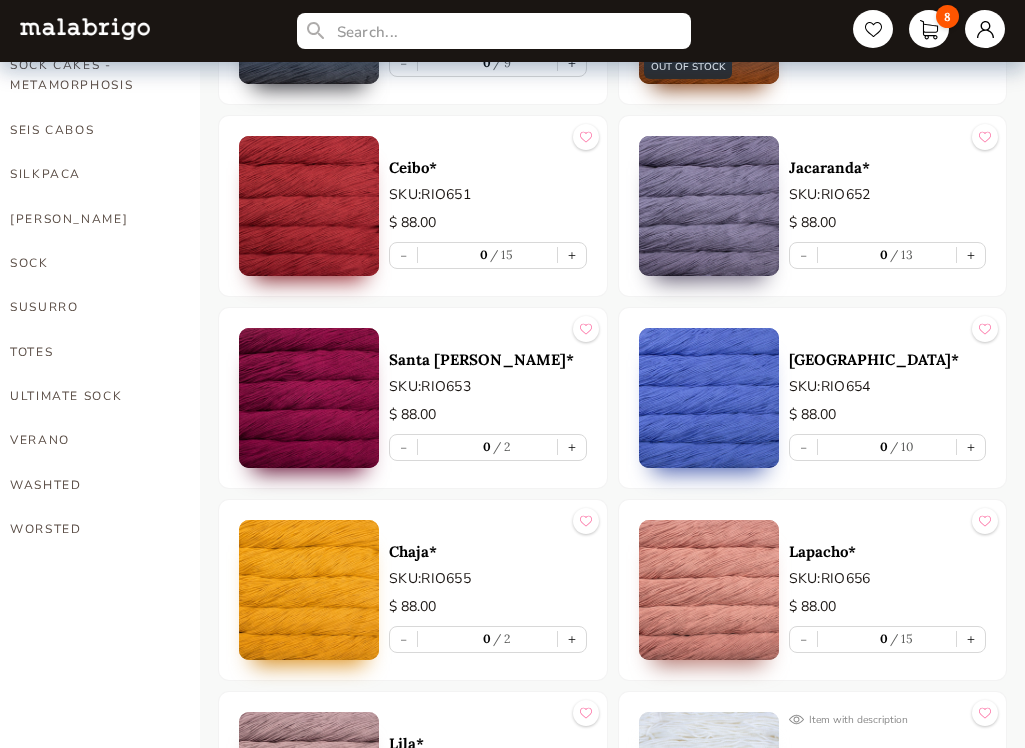 scroll, scrollTop: 1311, scrollLeft: 0, axis: vertical 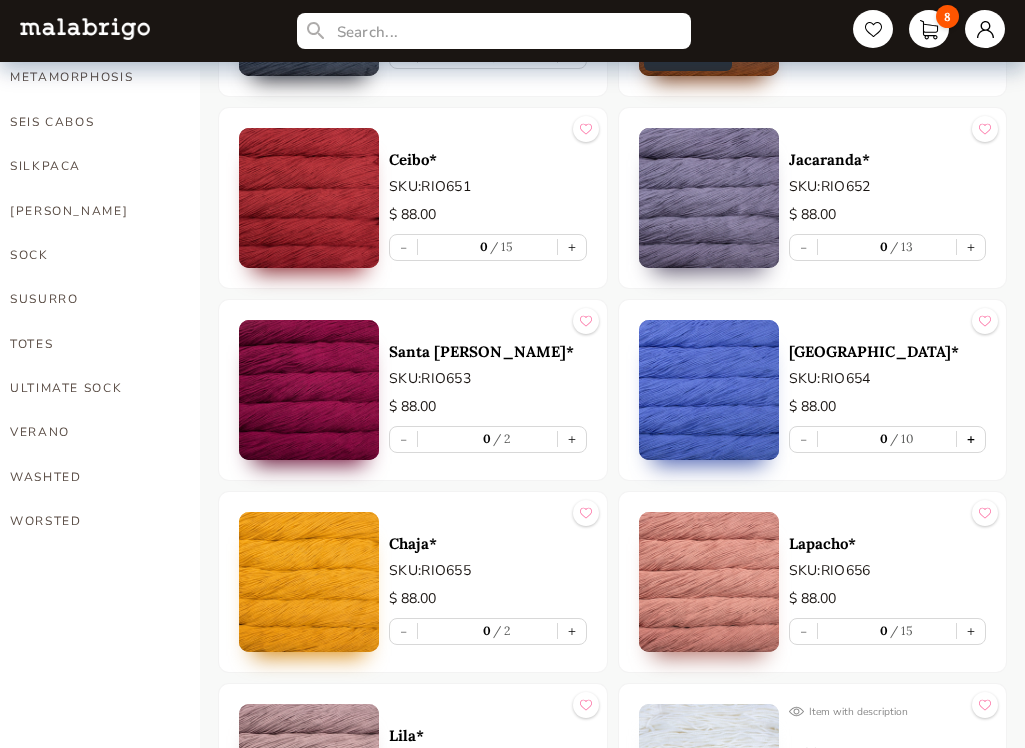 click on "+" at bounding box center [971, 439] 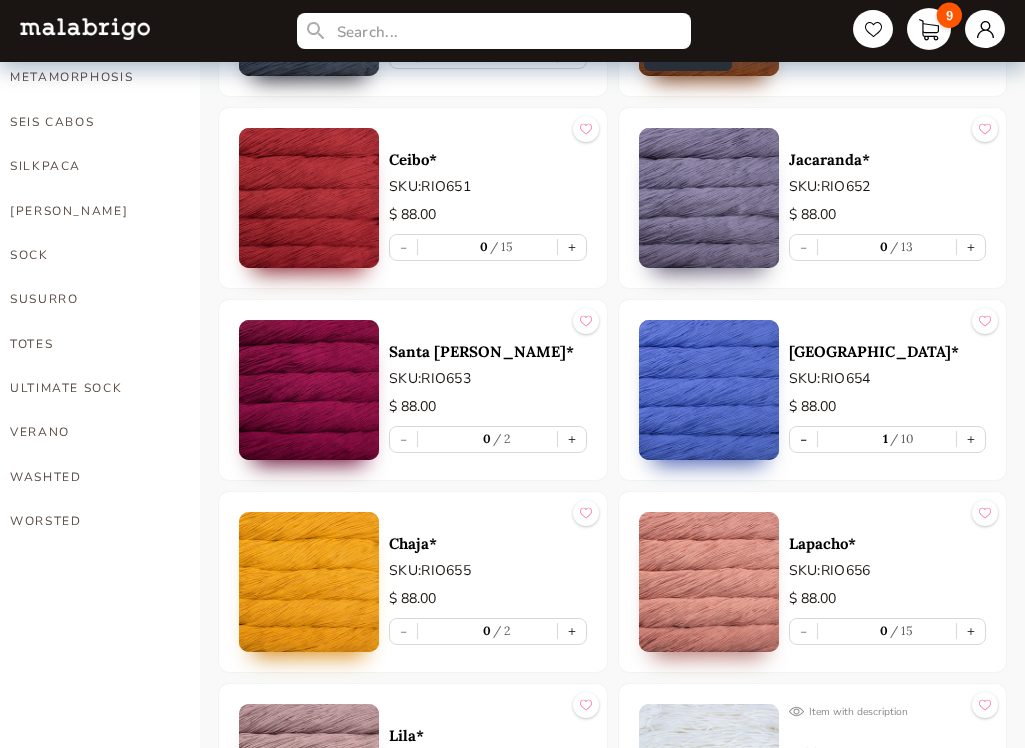 click on "9" at bounding box center [929, 29] 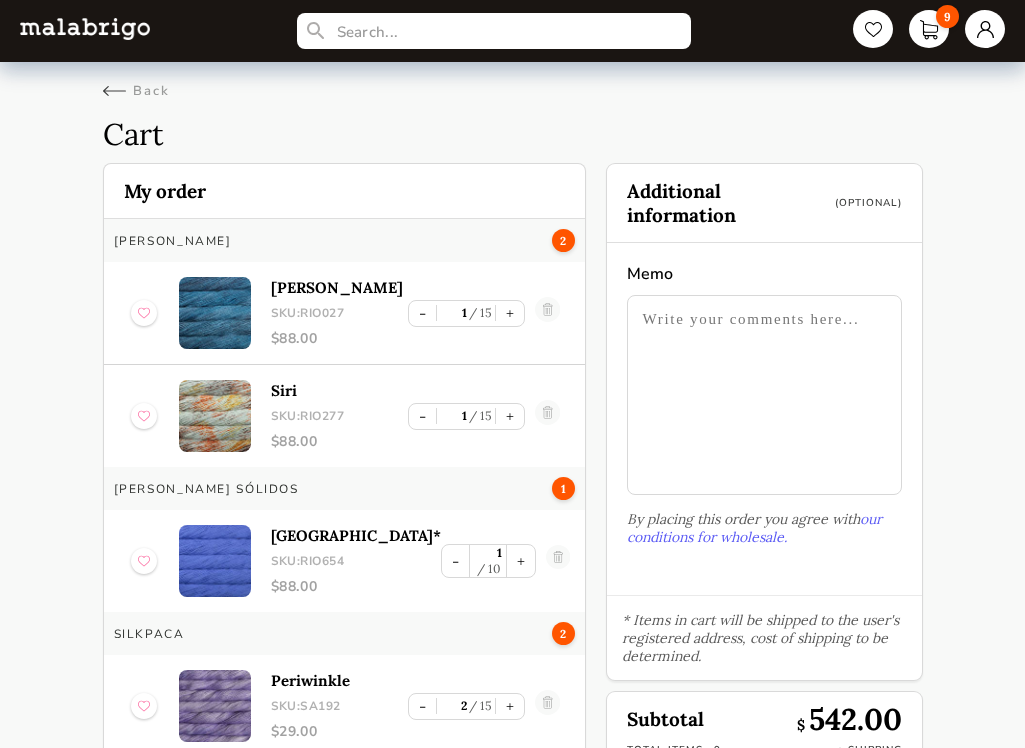 scroll, scrollTop: 0, scrollLeft: 0, axis: both 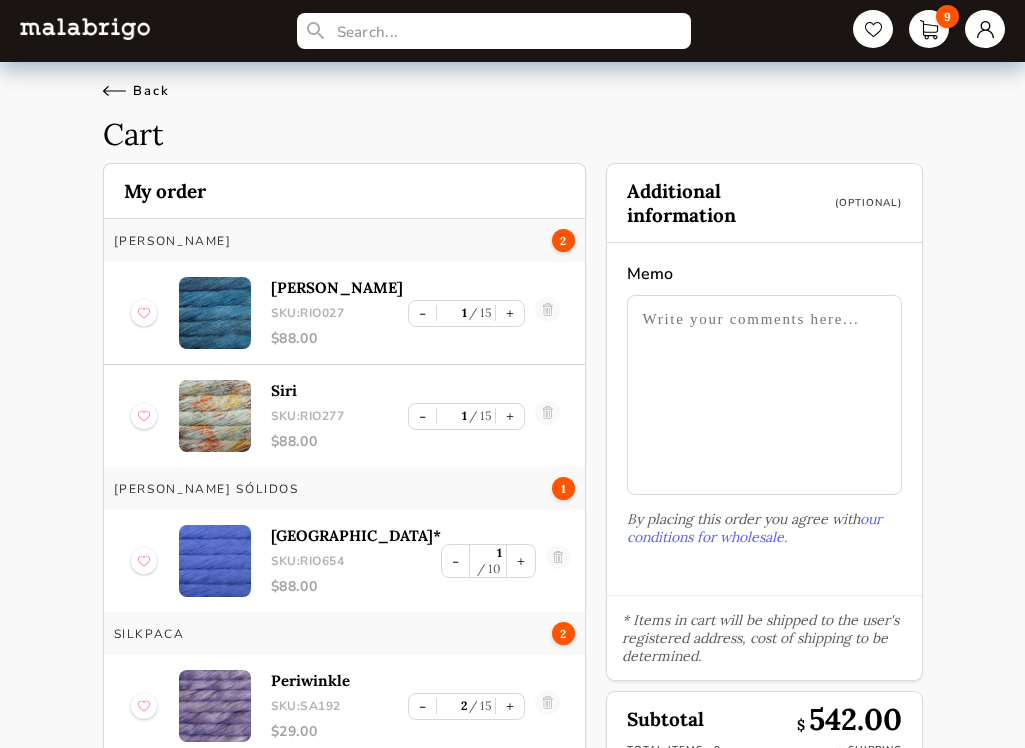 click on "Back" at bounding box center [136, 91] 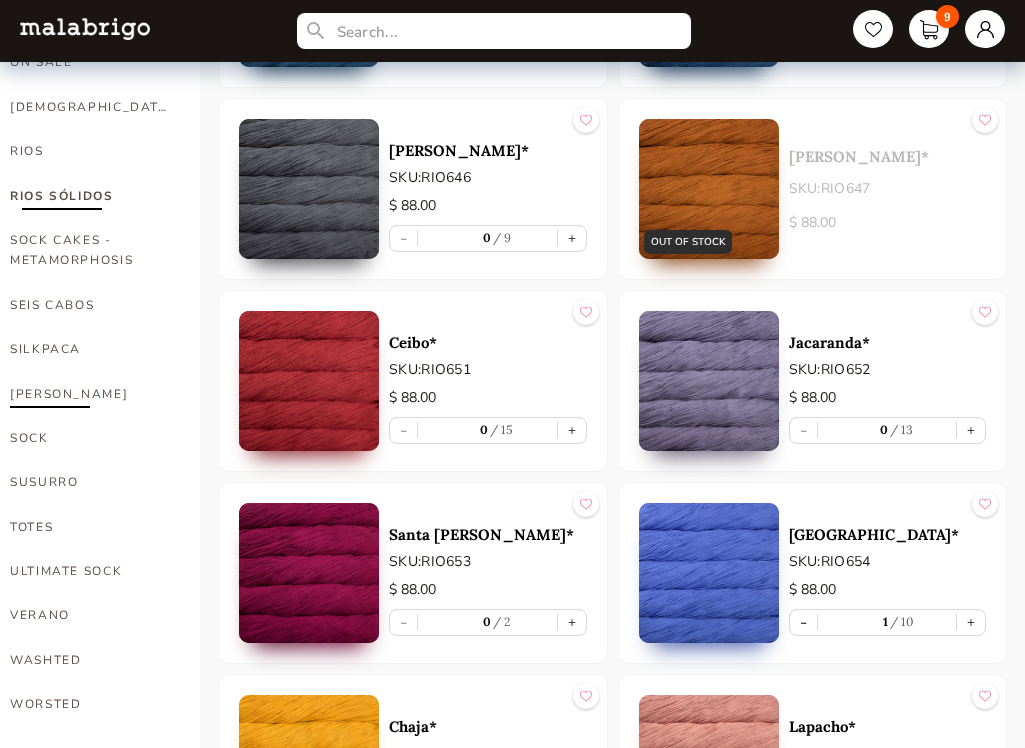 scroll, scrollTop: 1008, scrollLeft: 0, axis: vertical 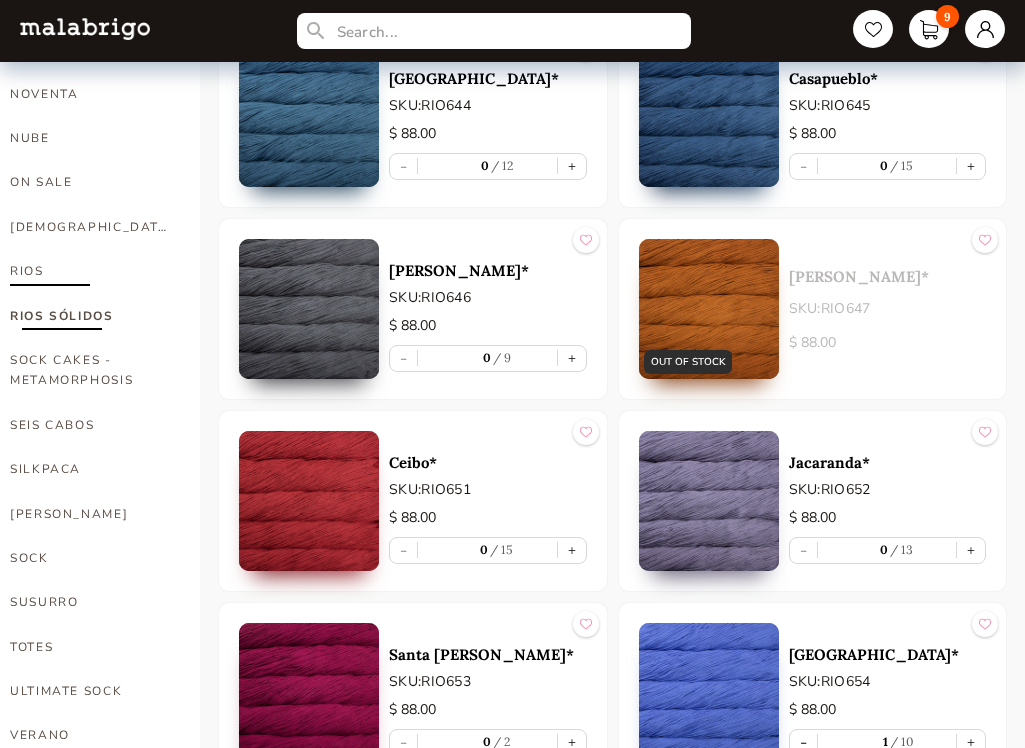 click on "RIOS" at bounding box center [90, 271] 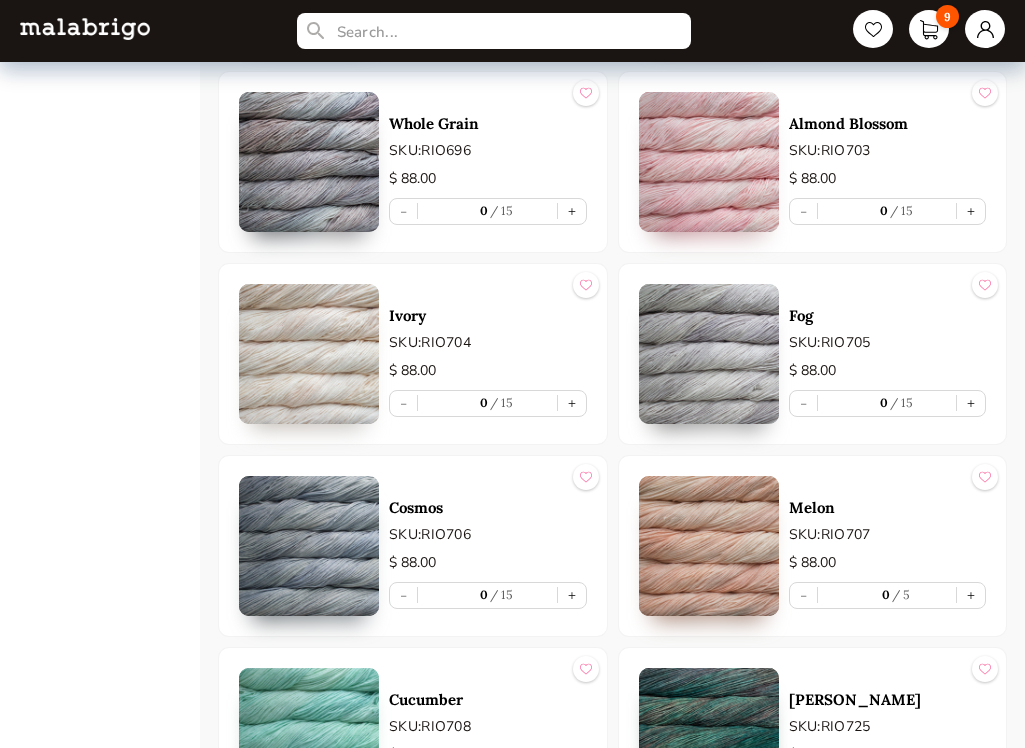 scroll, scrollTop: 7672, scrollLeft: 0, axis: vertical 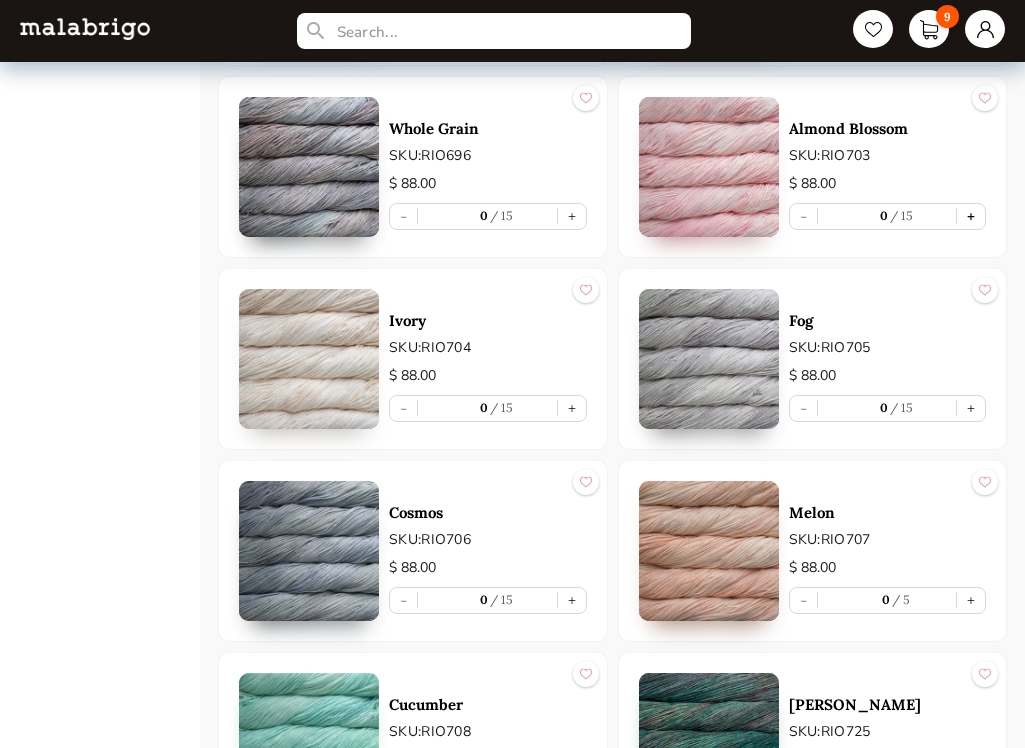 click on "+" at bounding box center [971, 216] 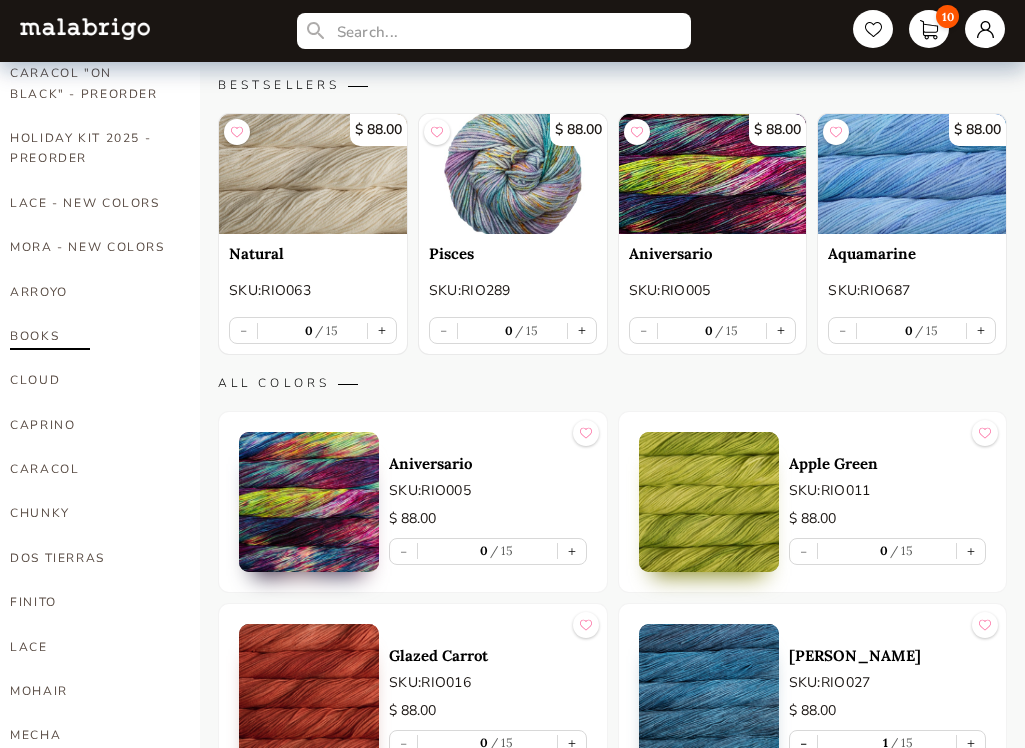 scroll, scrollTop: 236, scrollLeft: 0, axis: vertical 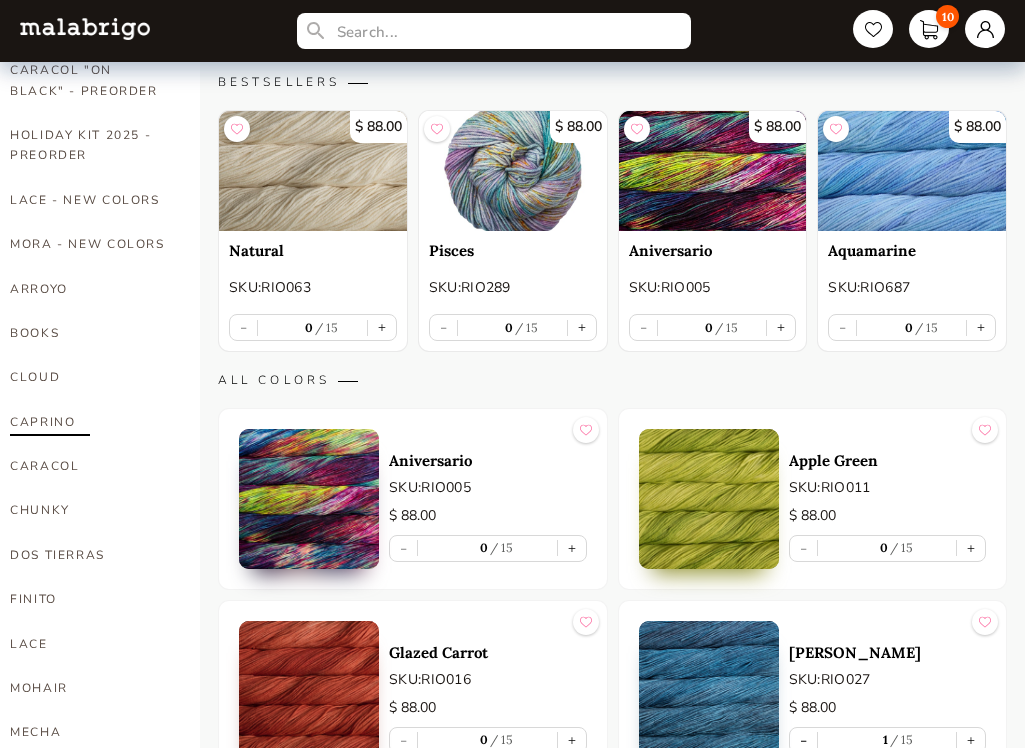 click on "CAPRINO" at bounding box center (90, 422) 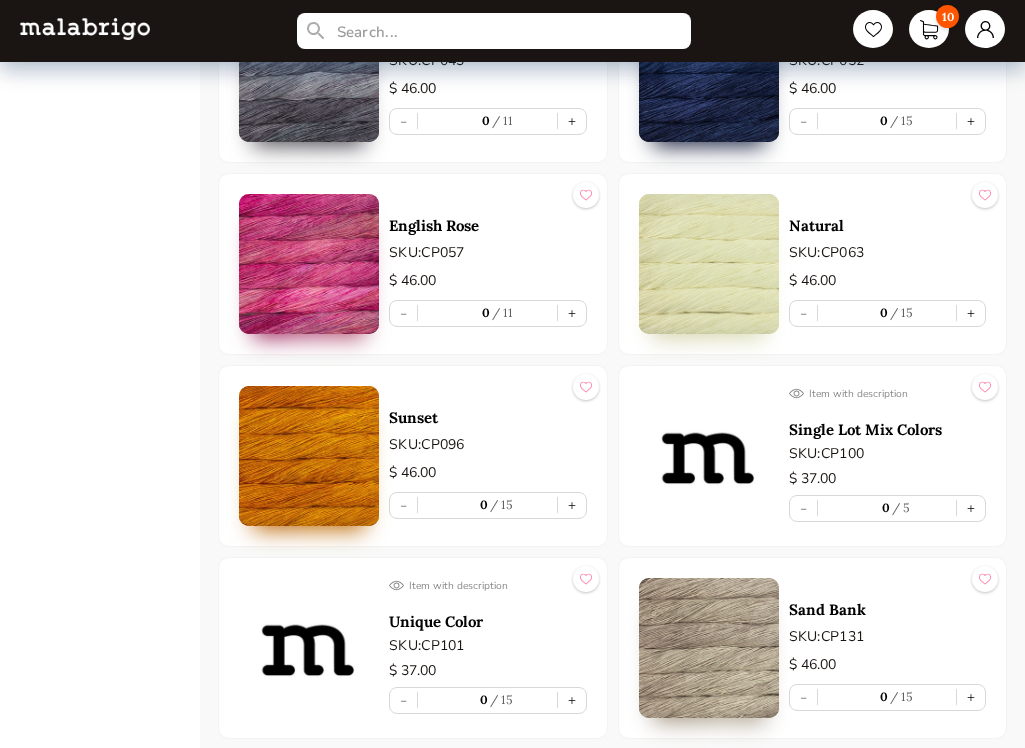 scroll, scrollTop: 1863, scrollLeft: 0, axis: vertical 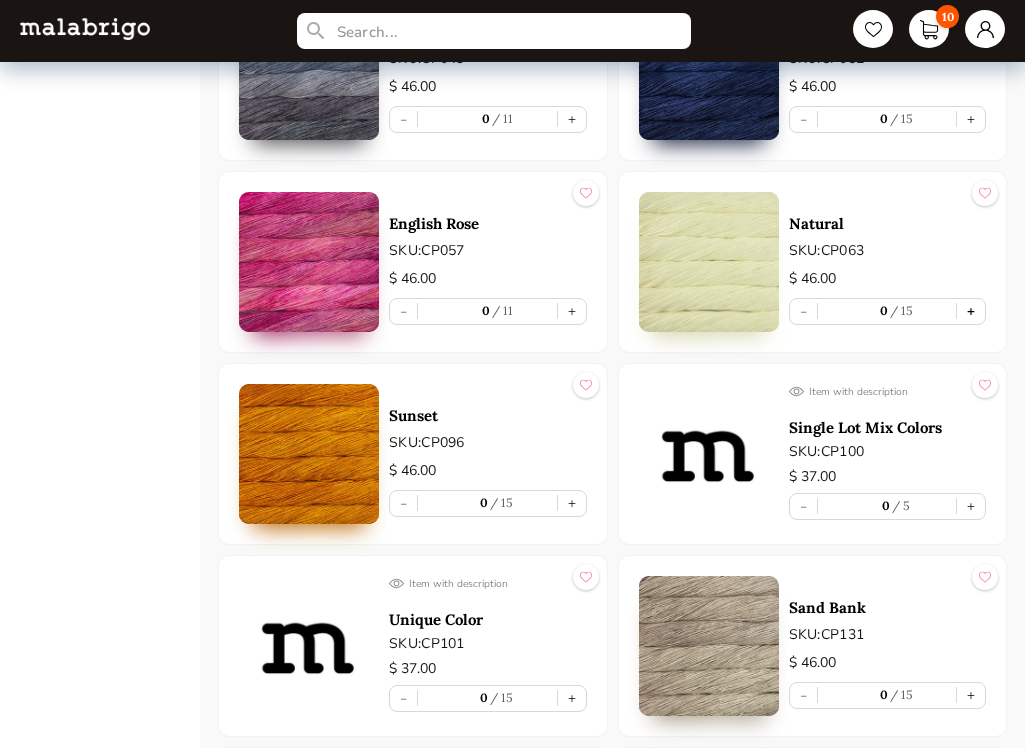 click on "+" at bounding box center [971, 311] 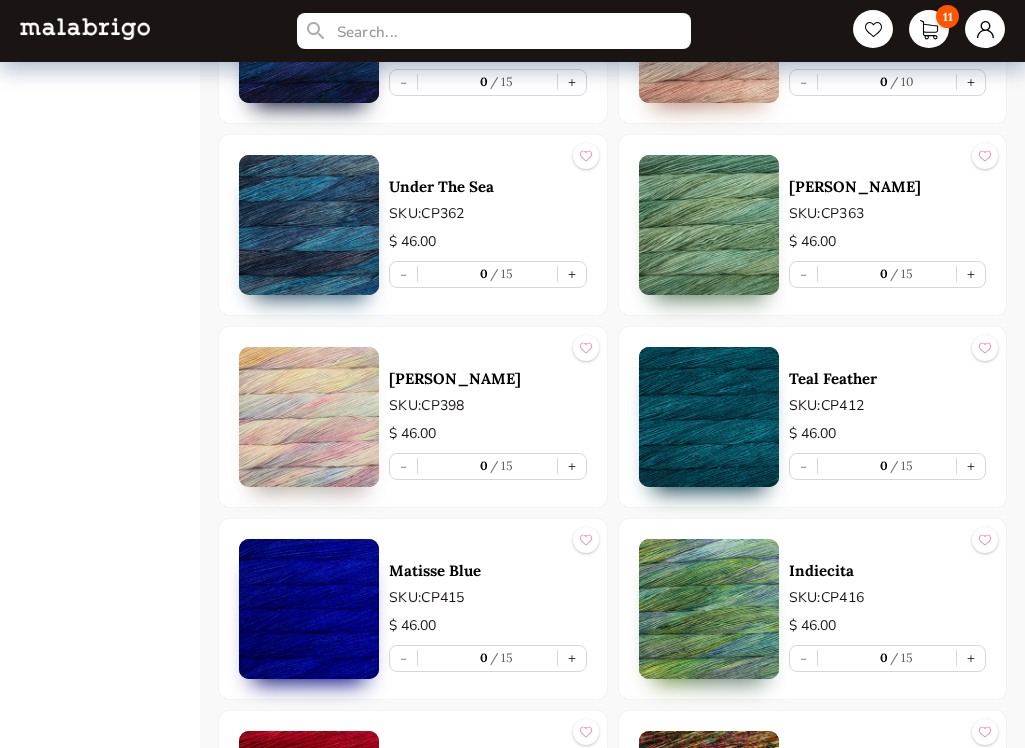 scroll, scrollTop: 3277, scrollLeft: 0, axis: vertical 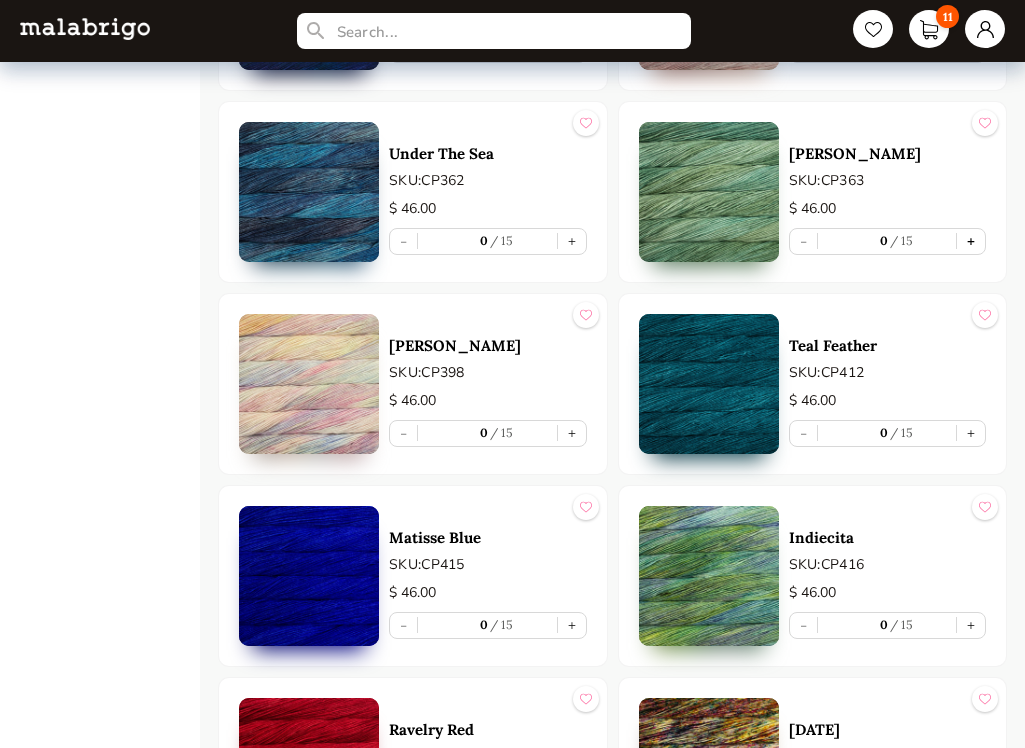 click on "+" at bounding box center [971, 241] 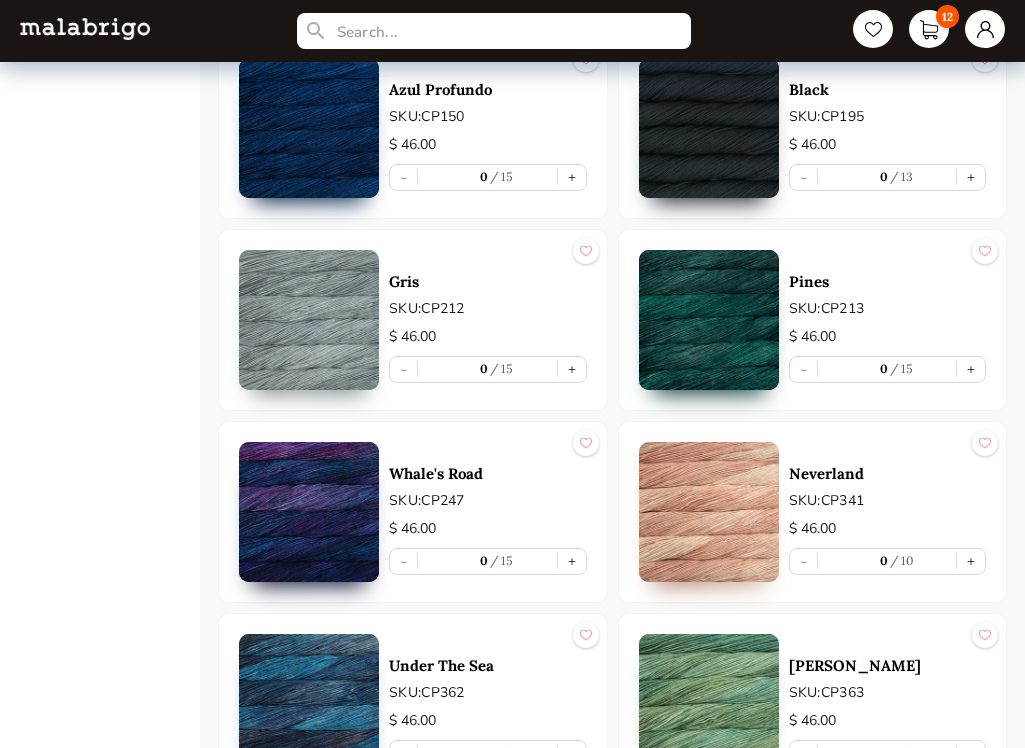 scroll, scrollTop: 2759, scrollLeft: 0, axis: vertical 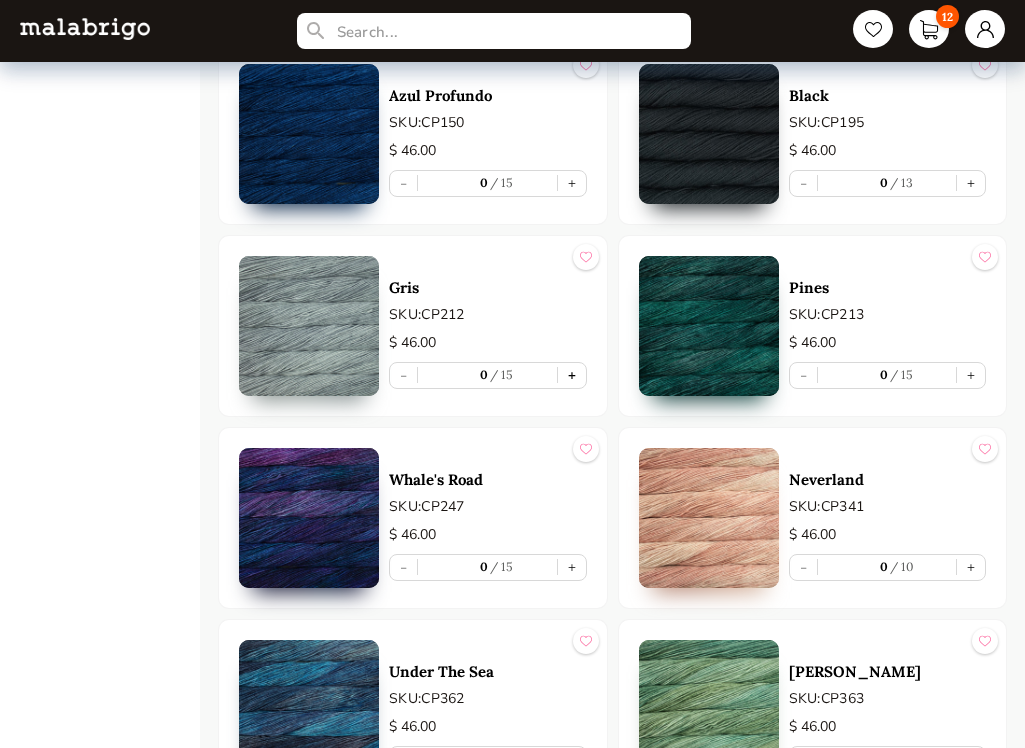 click on "+" at bounding box center [572, 375] 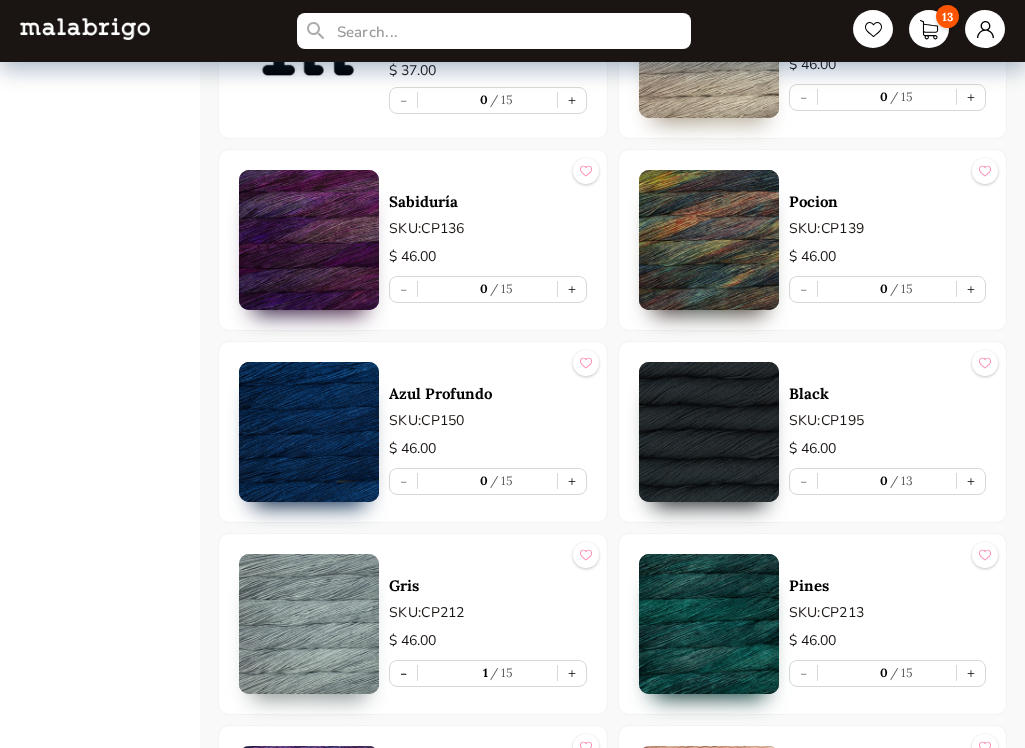 scroll, scrollTop: 2434, scrollLeft: 0, axis: vertical 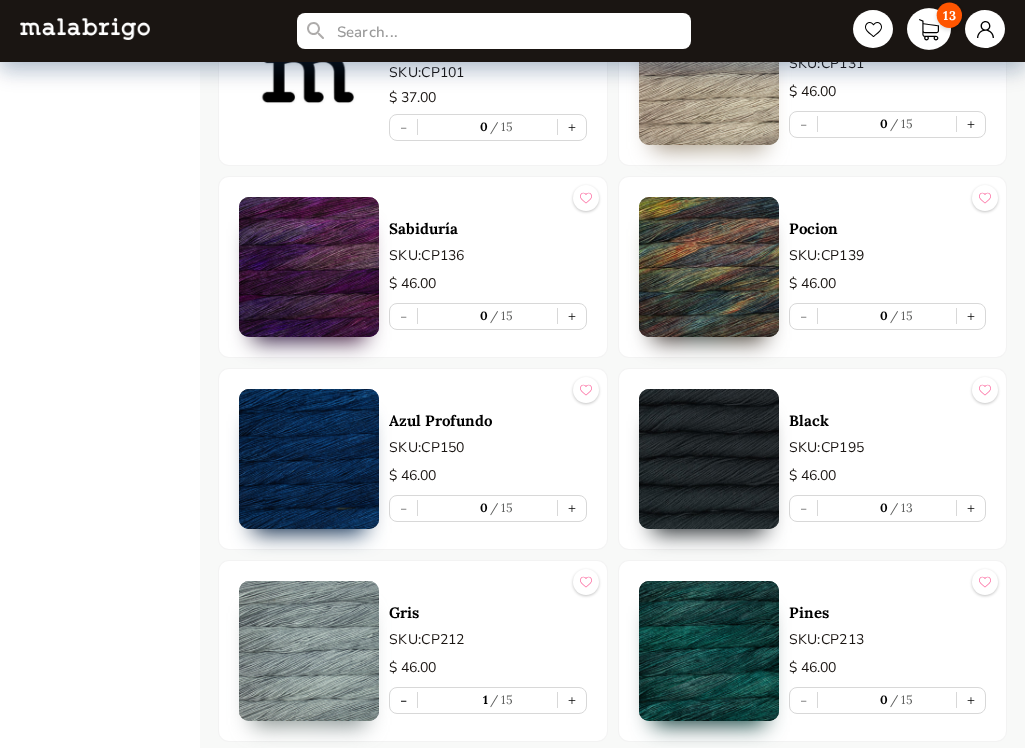 click on "13" at bounding box center [929, 29] 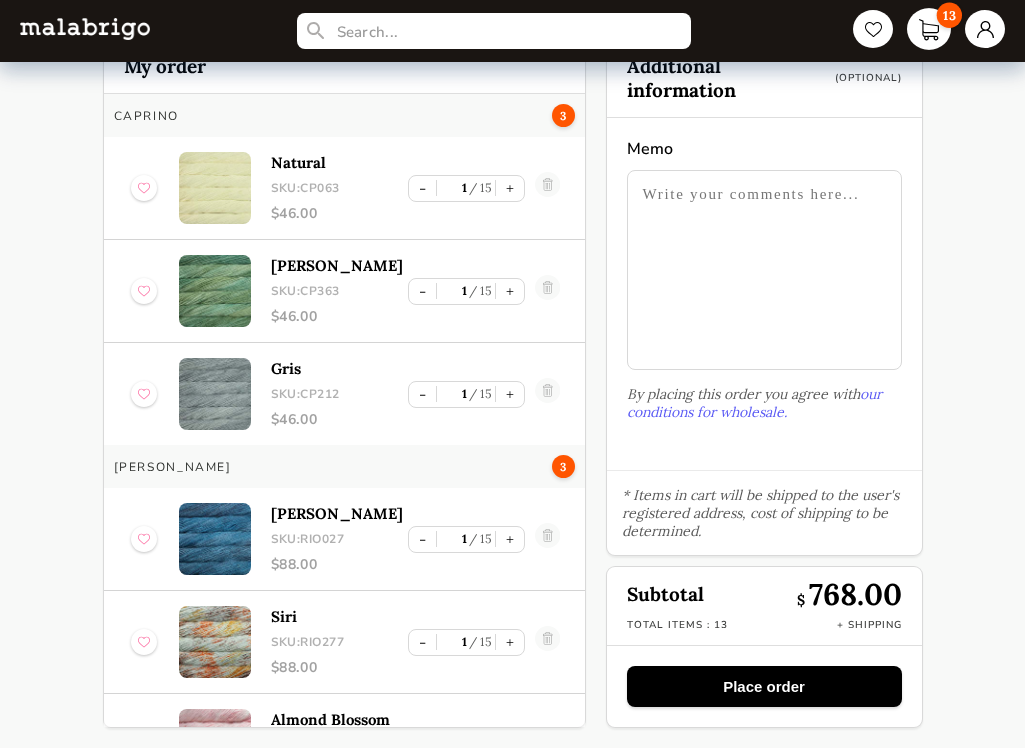 scroll, scrollTop: 125, scrollLeft: 0, axis: vertical 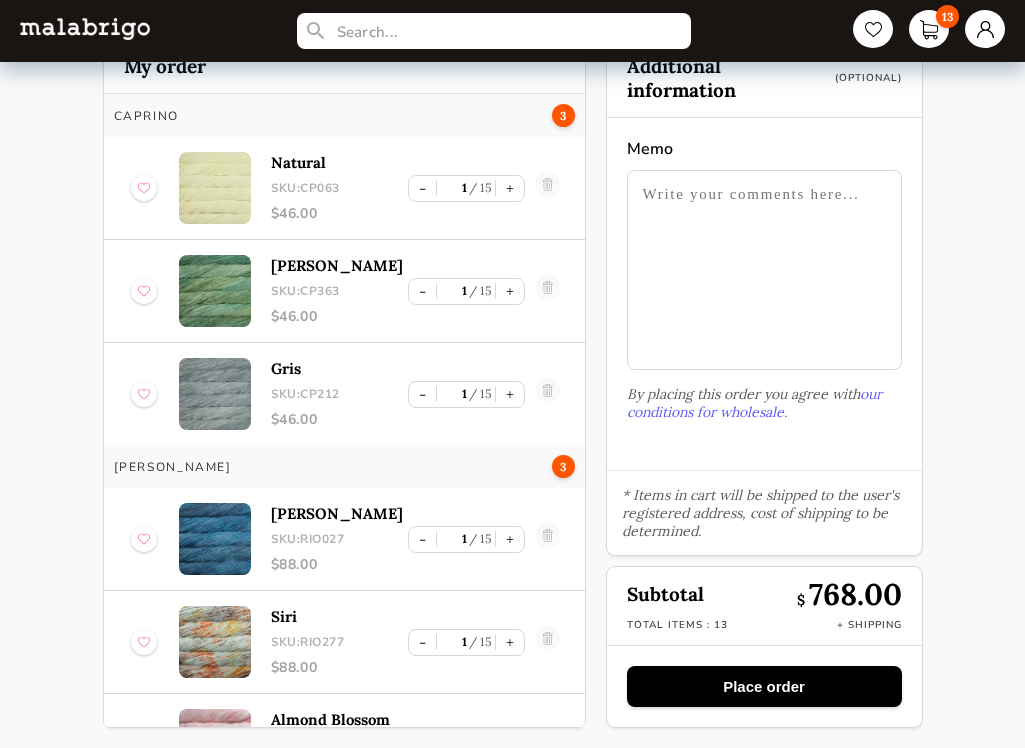 click on "Place order" at bounding box center (764, 686) 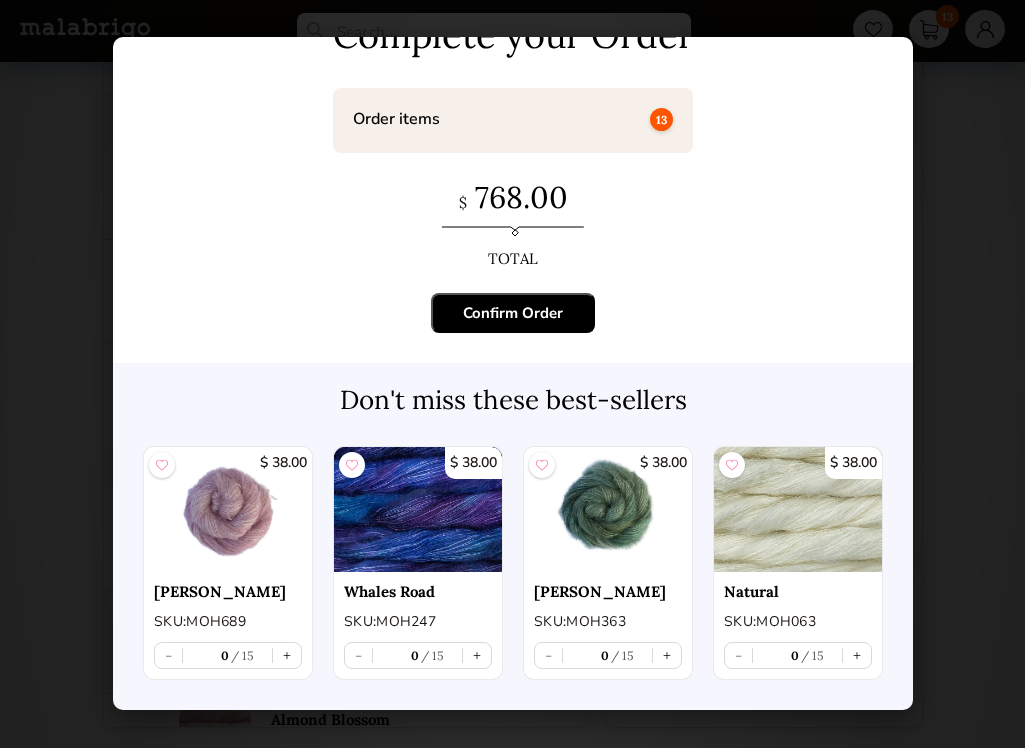 scroll, scrollTop: 55, scrollLeft: 0, axis: vertical 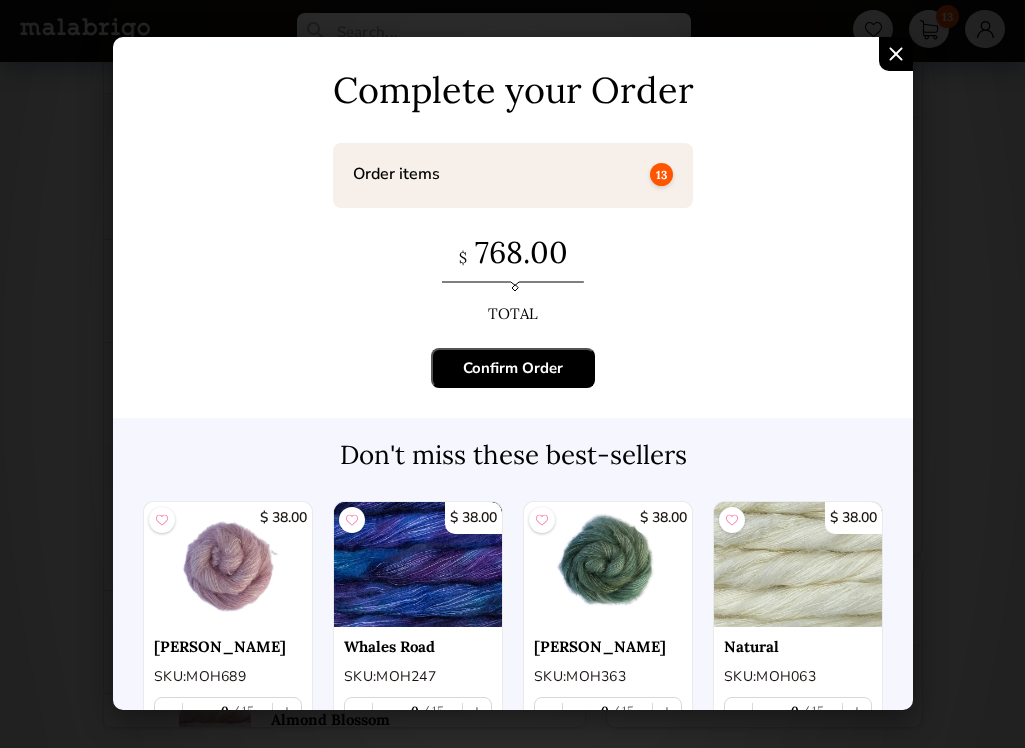 click on "Confirm Order" at bounding box center [513, 368] 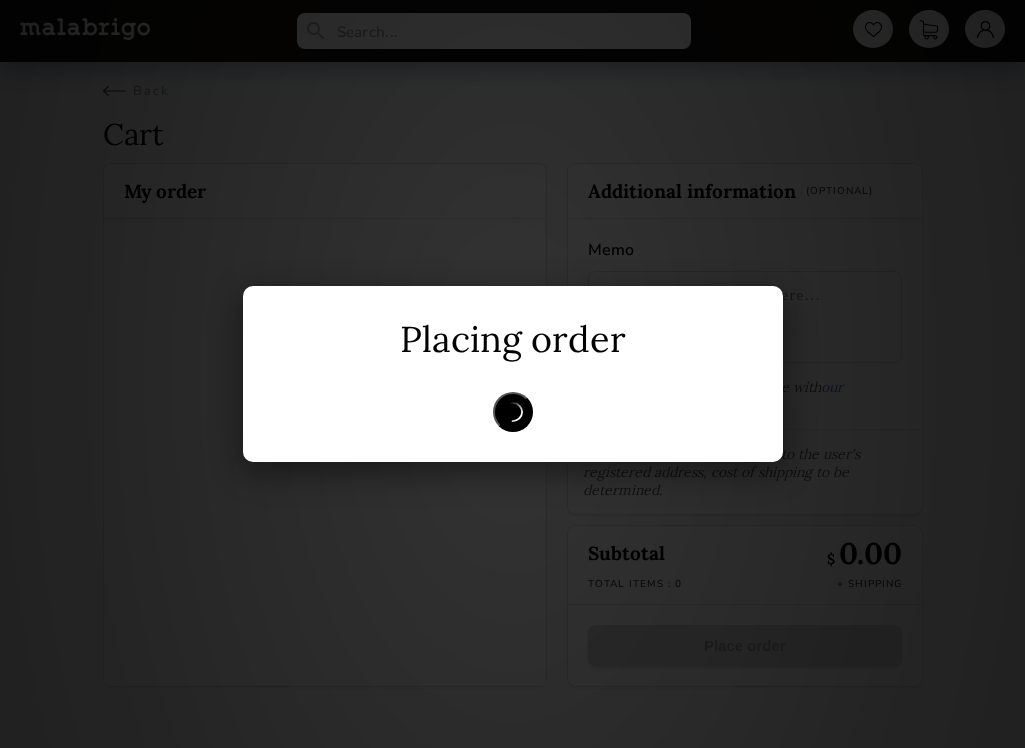 scroll, scrollTop: 0, scrollLeft: 0, axis: both 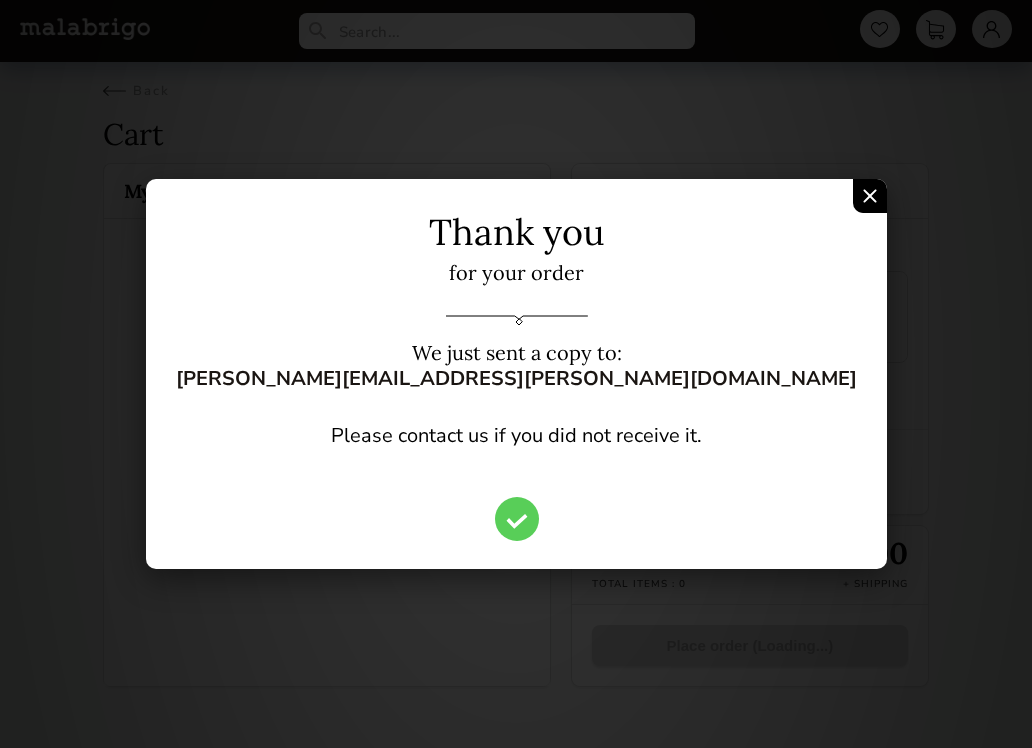 click at bounding box center [870, 196] 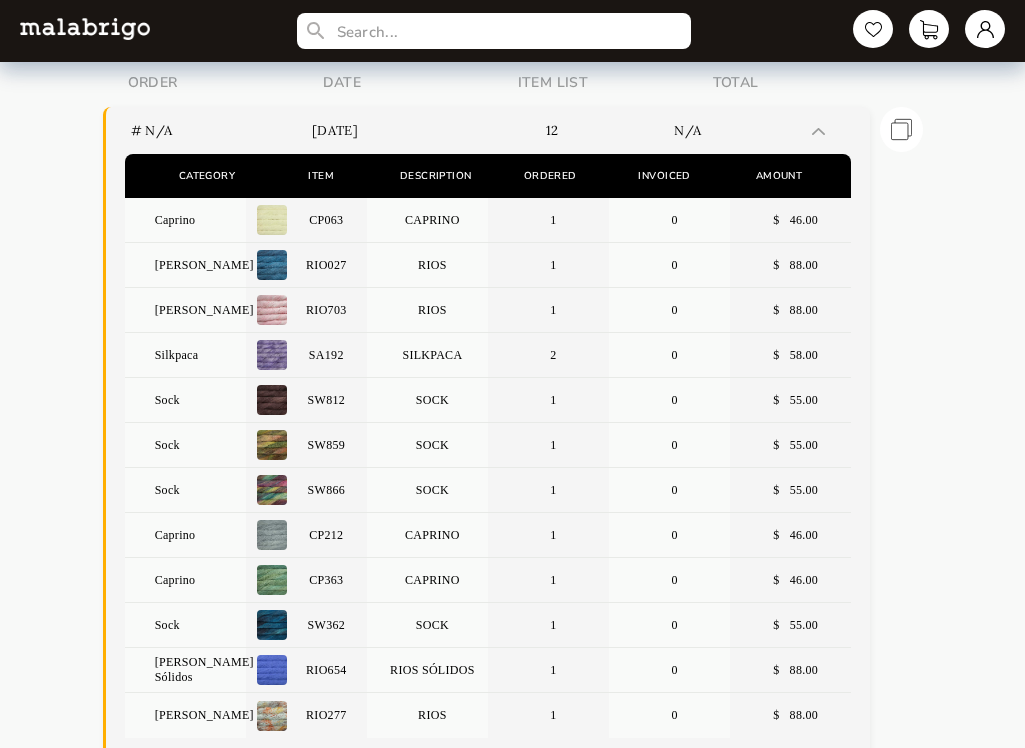 scroll, scrollTop: 118, scrollLeft: 0, axis: vertical 